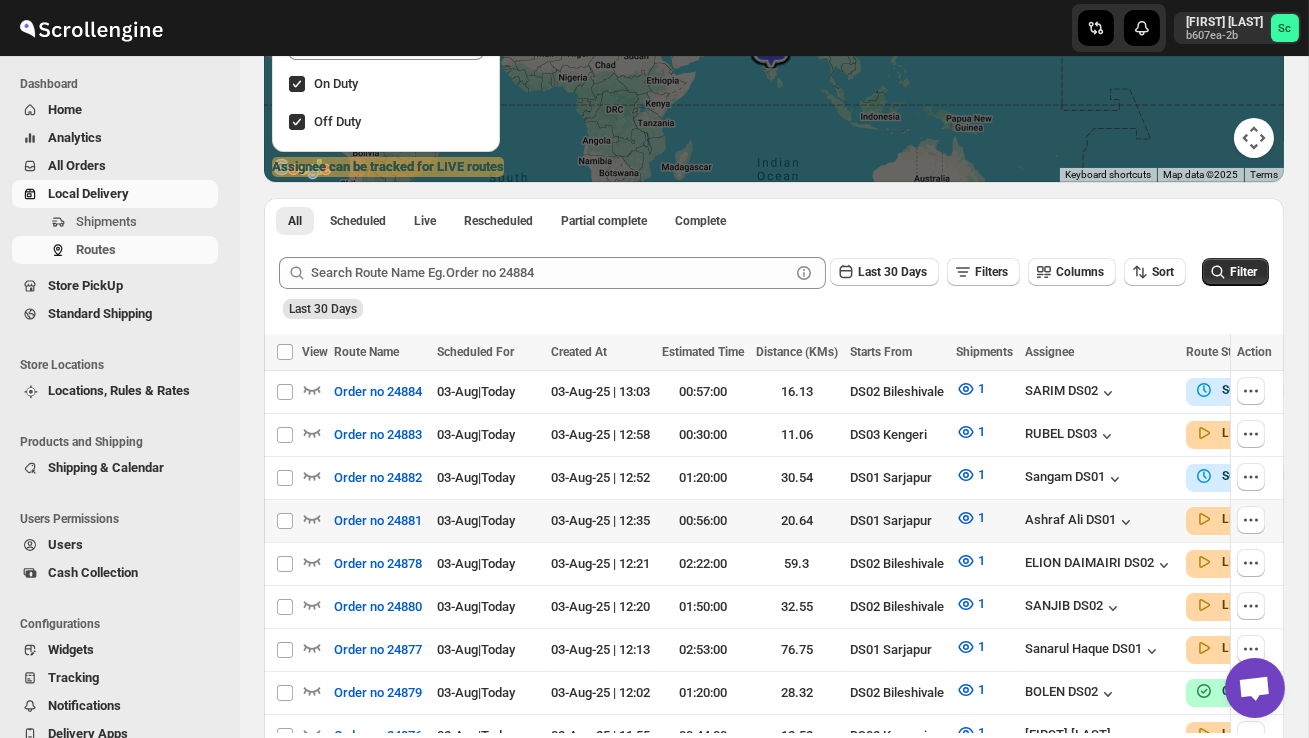 scroll, scrollTop: 339, scrollLeft: 0, axis: vertical 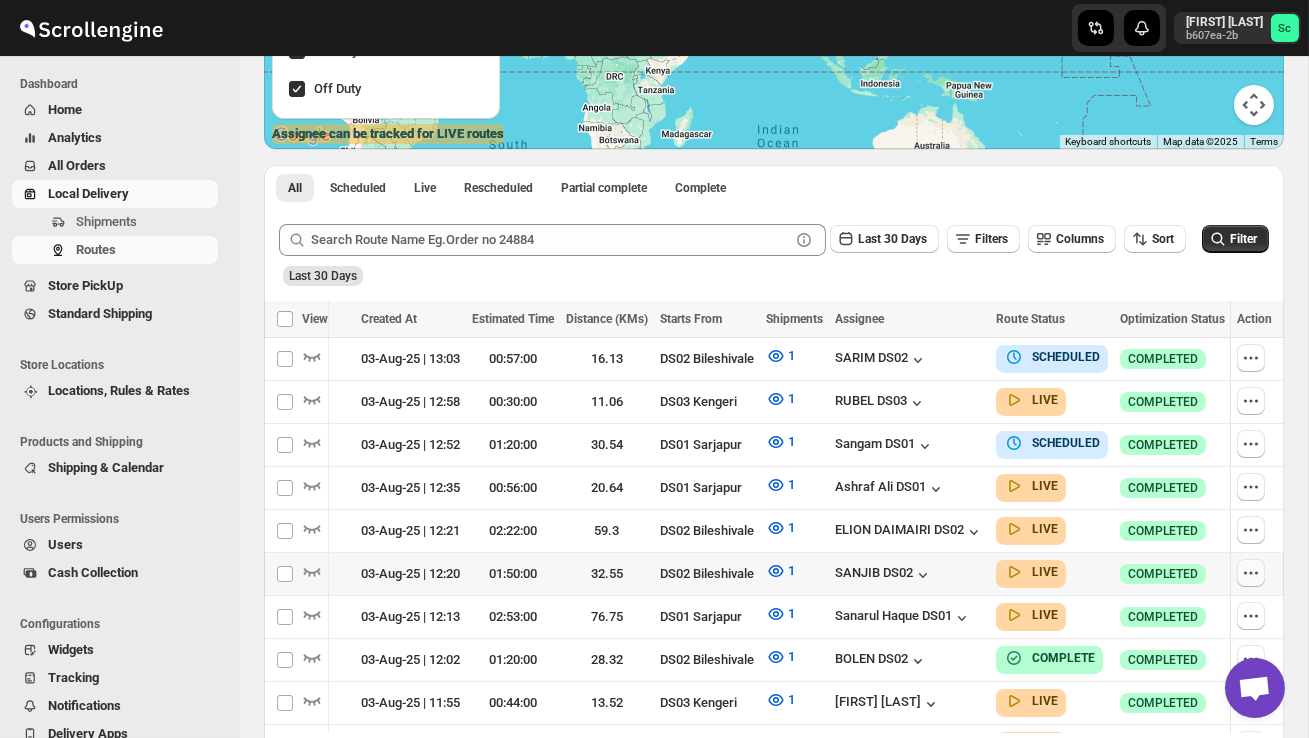 click 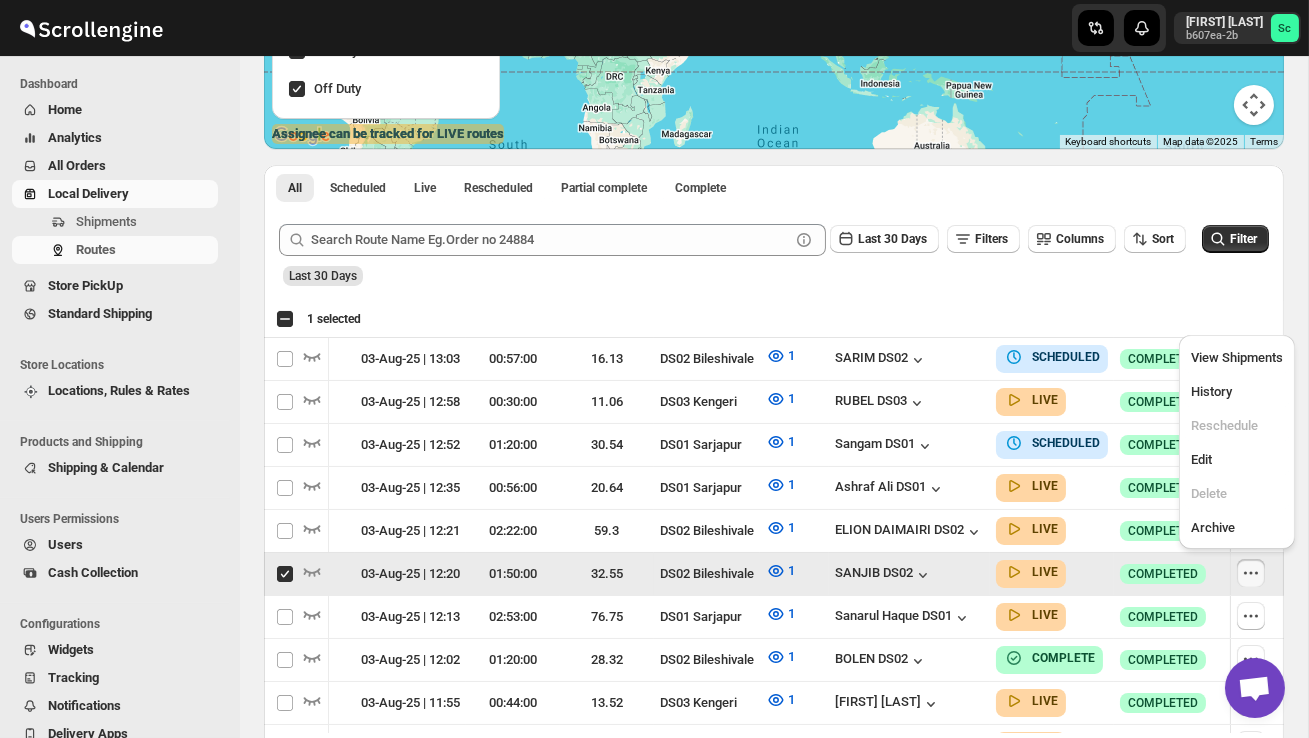 scroll, scrollTop: 0, scrollLeft: 1, axis: horizontal 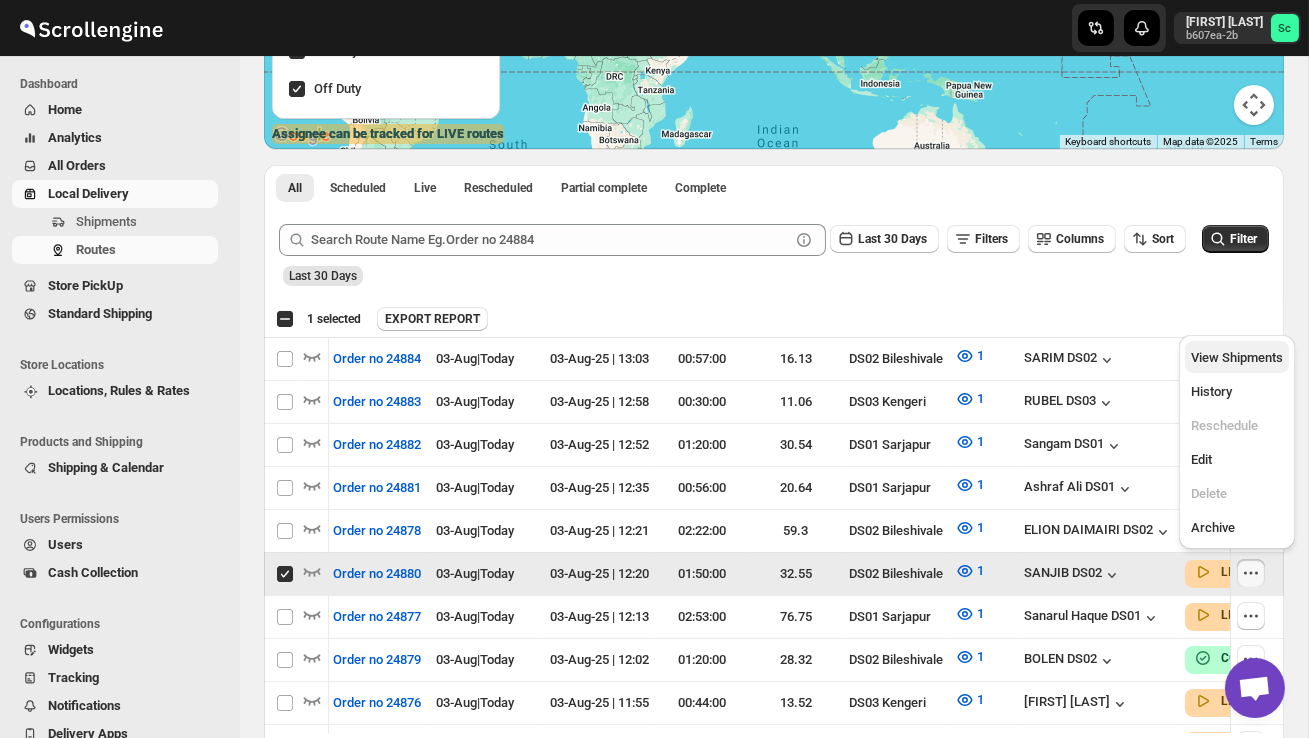 click on "View Shipments" at bounding box center [1237, 357] 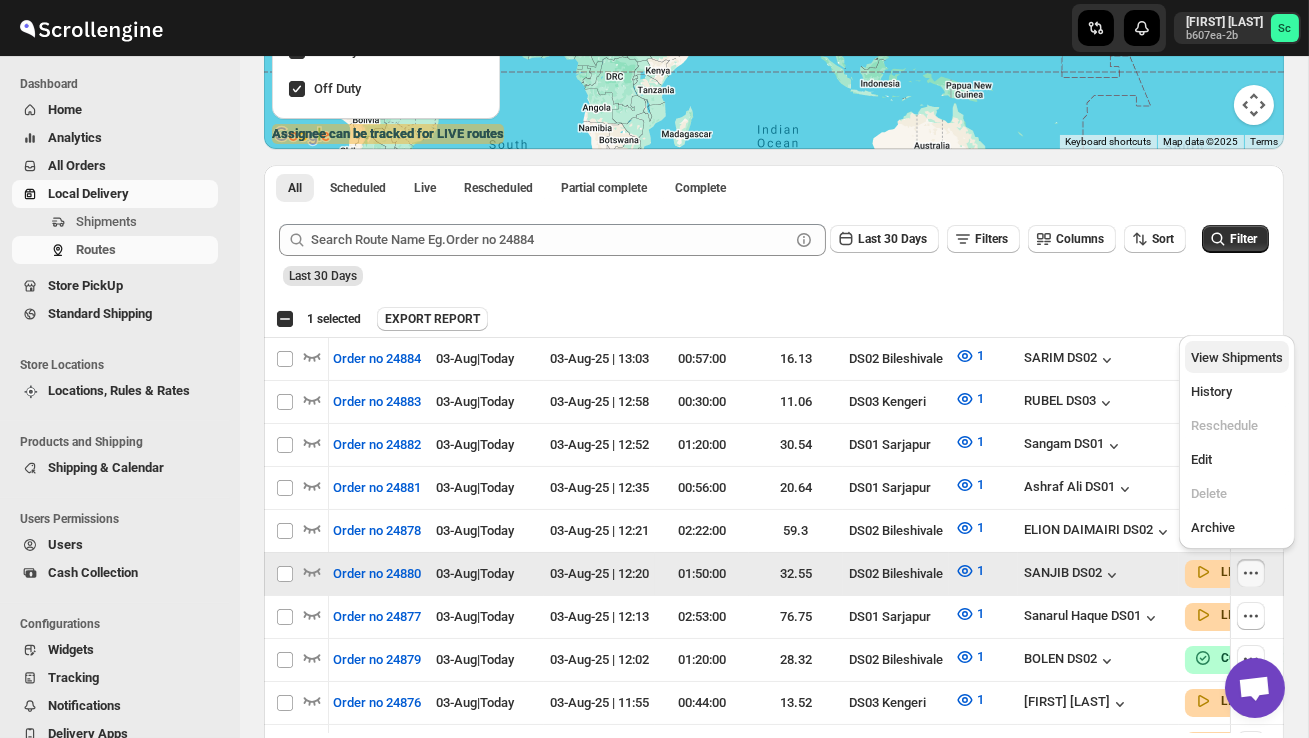 checkbox on "false" 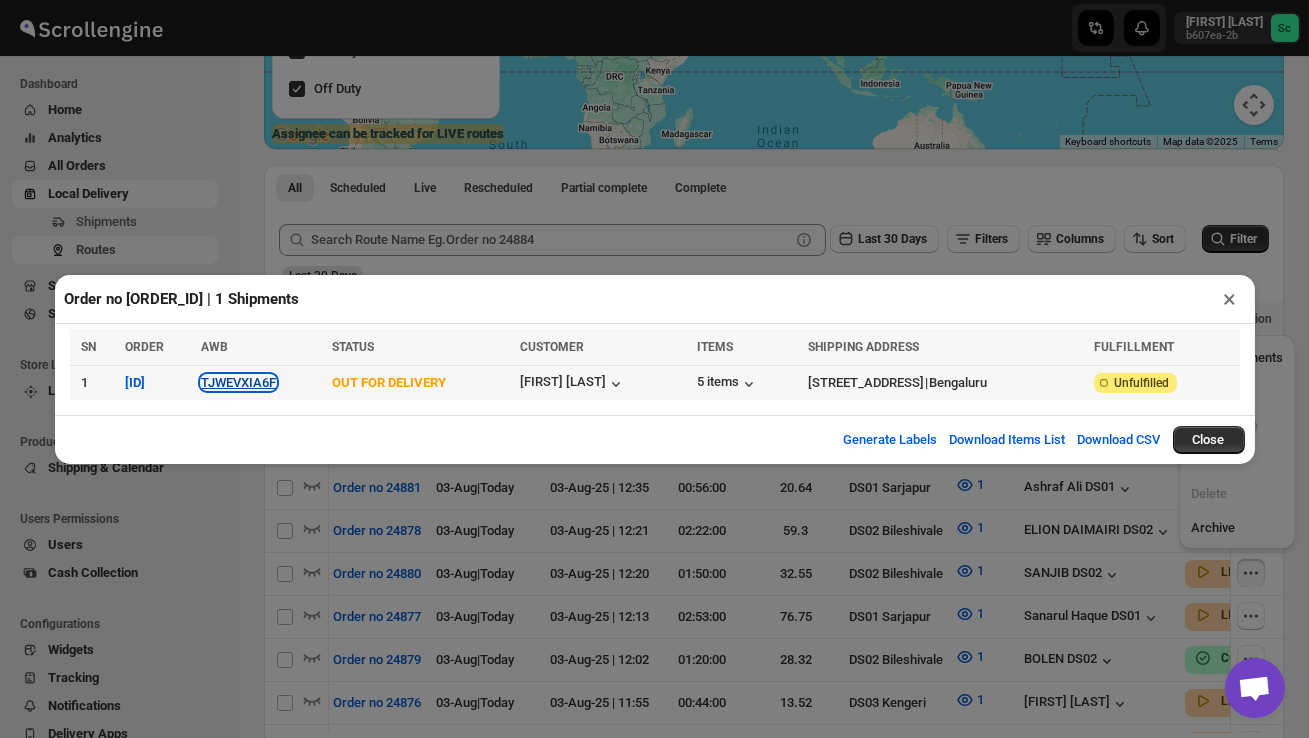 click on "TJWEVXIA6F" at bounding box center (238, 382) 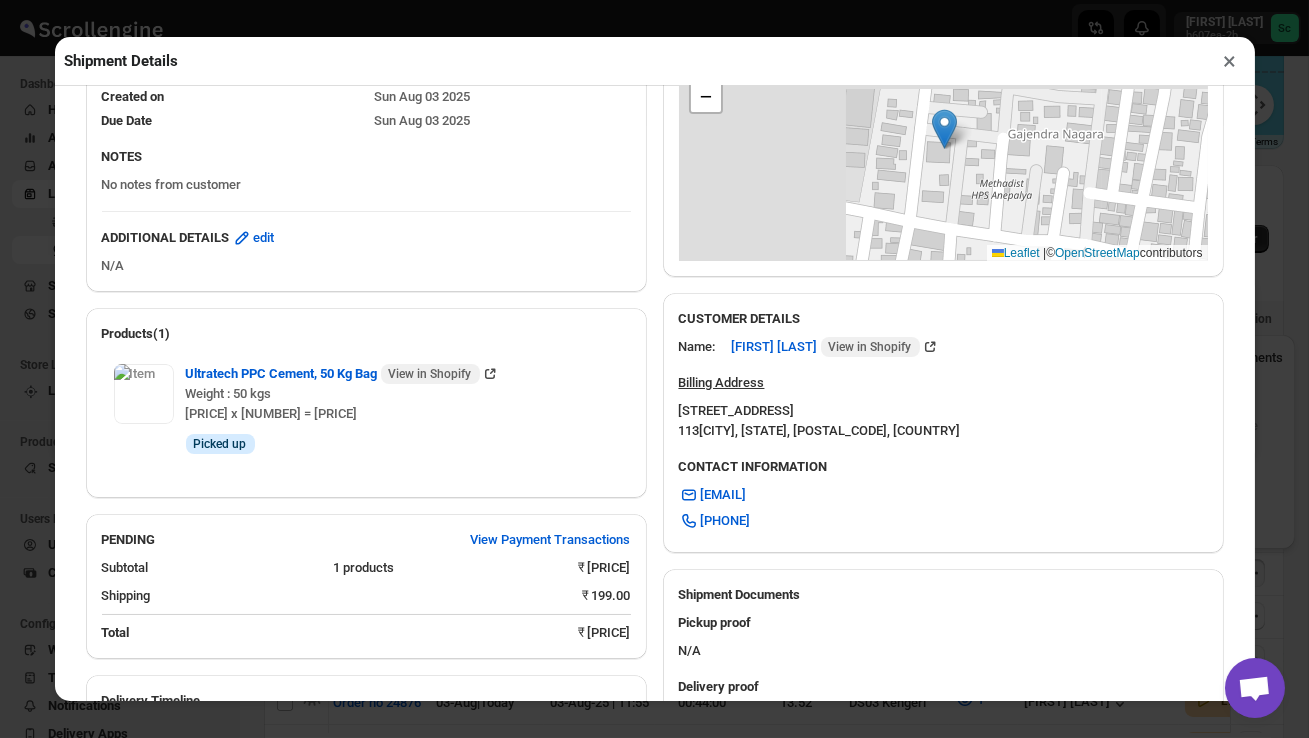 scroll, scrollTop: 646, scrollLeft: 0, axis: vertical 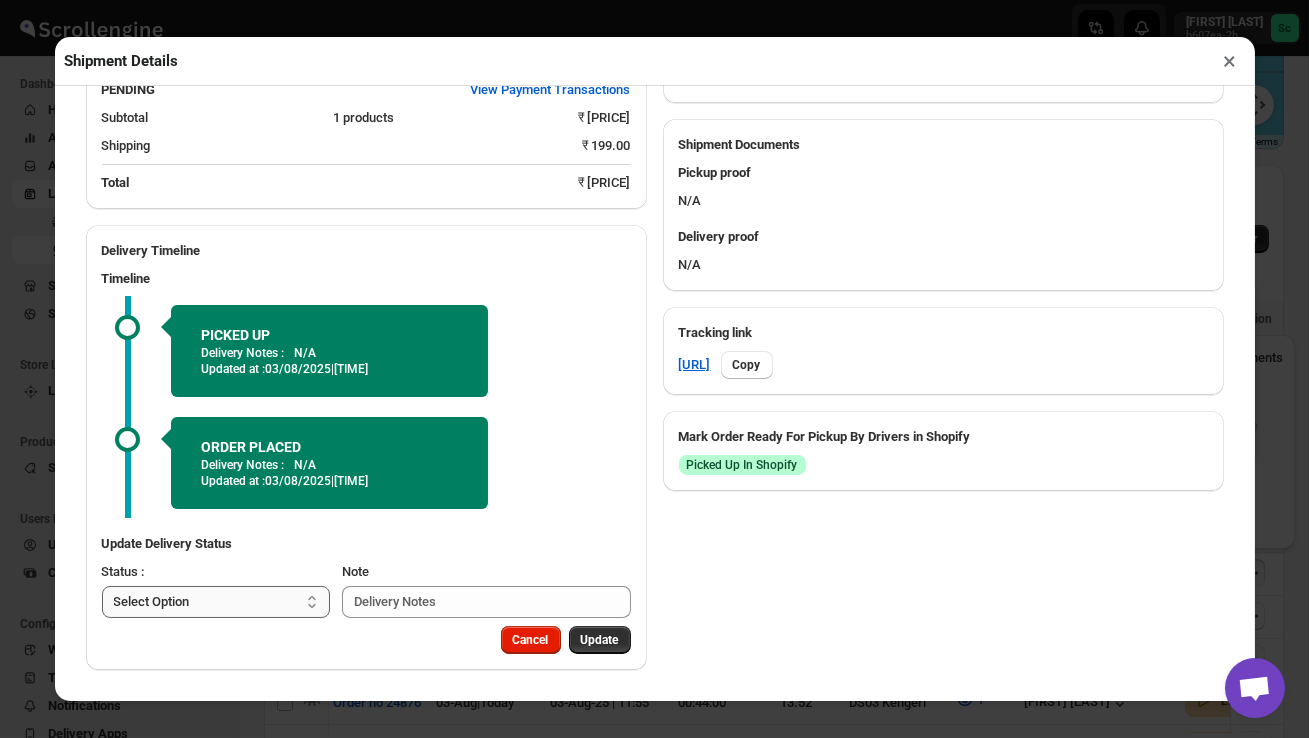 click on "Select Option PICKED UP OUT FOR DELIVERY RESCHEDULE DELIVERED CANCELLED" at bounding box center (216, 602) 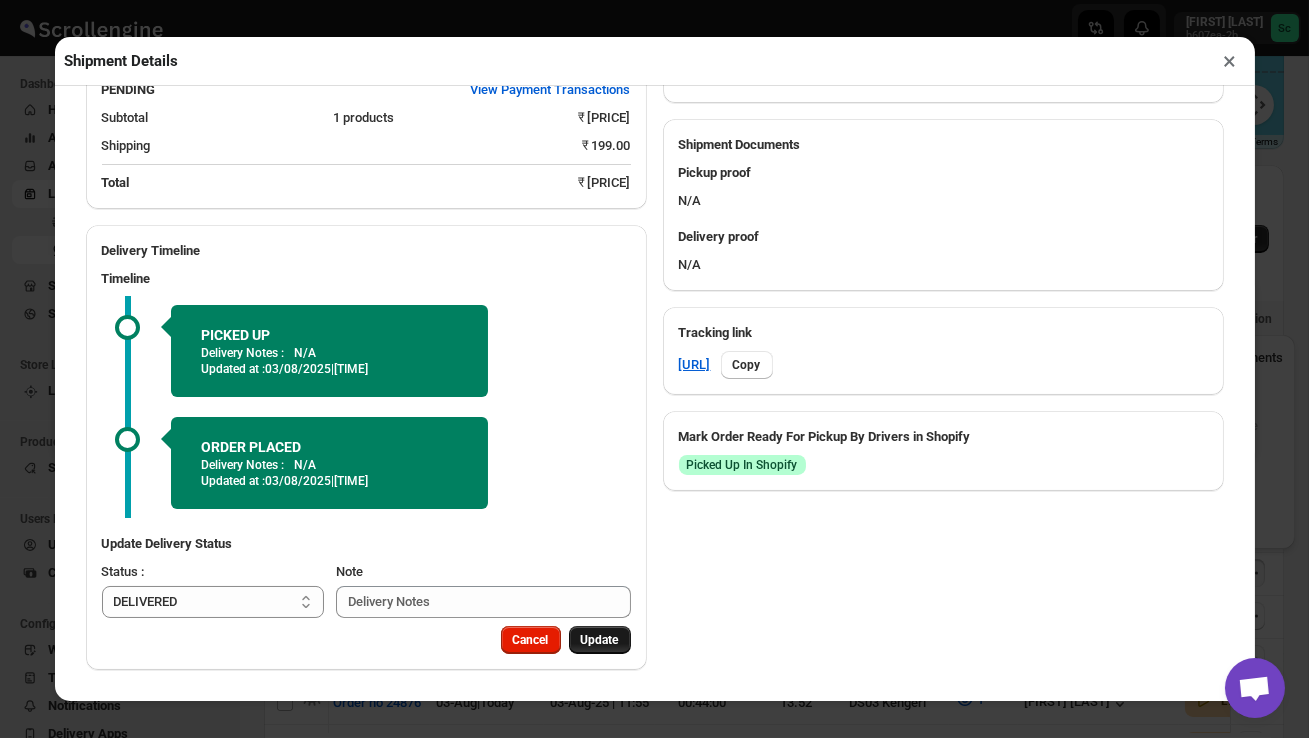 click on "Update" at bounding box center [600, 640] 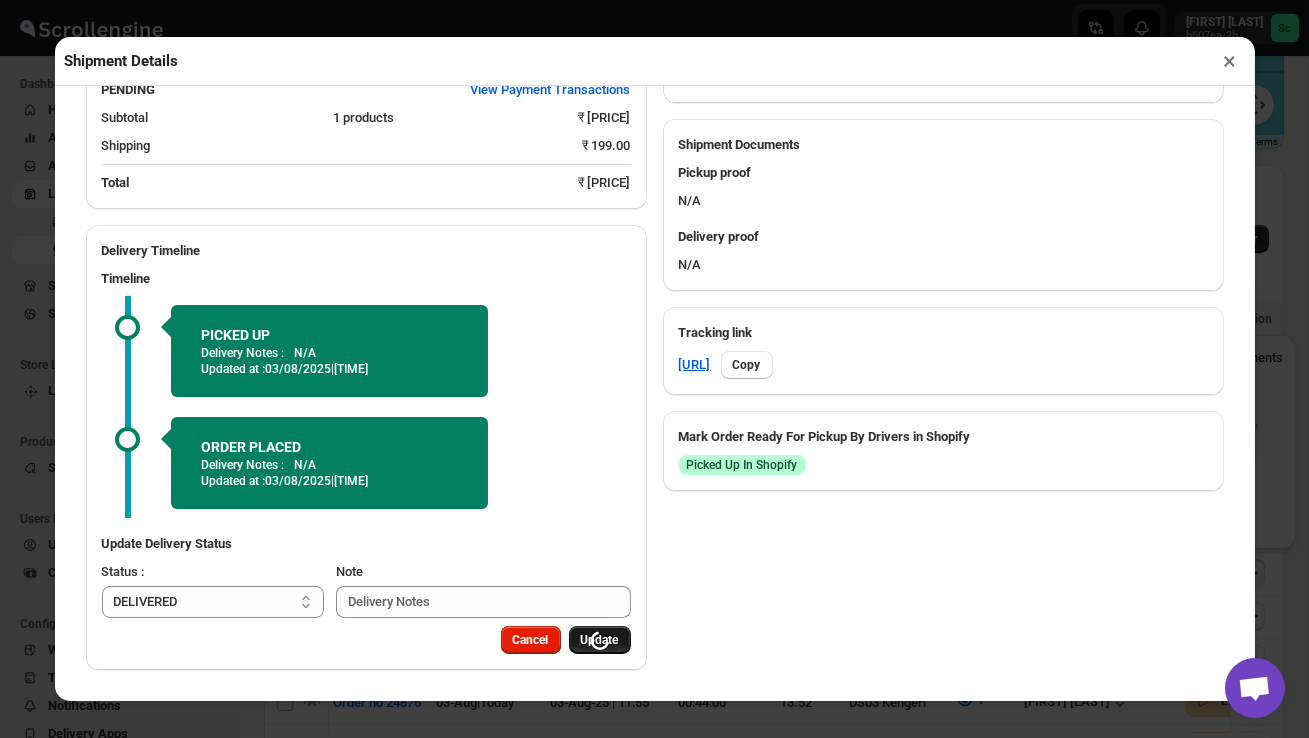 select 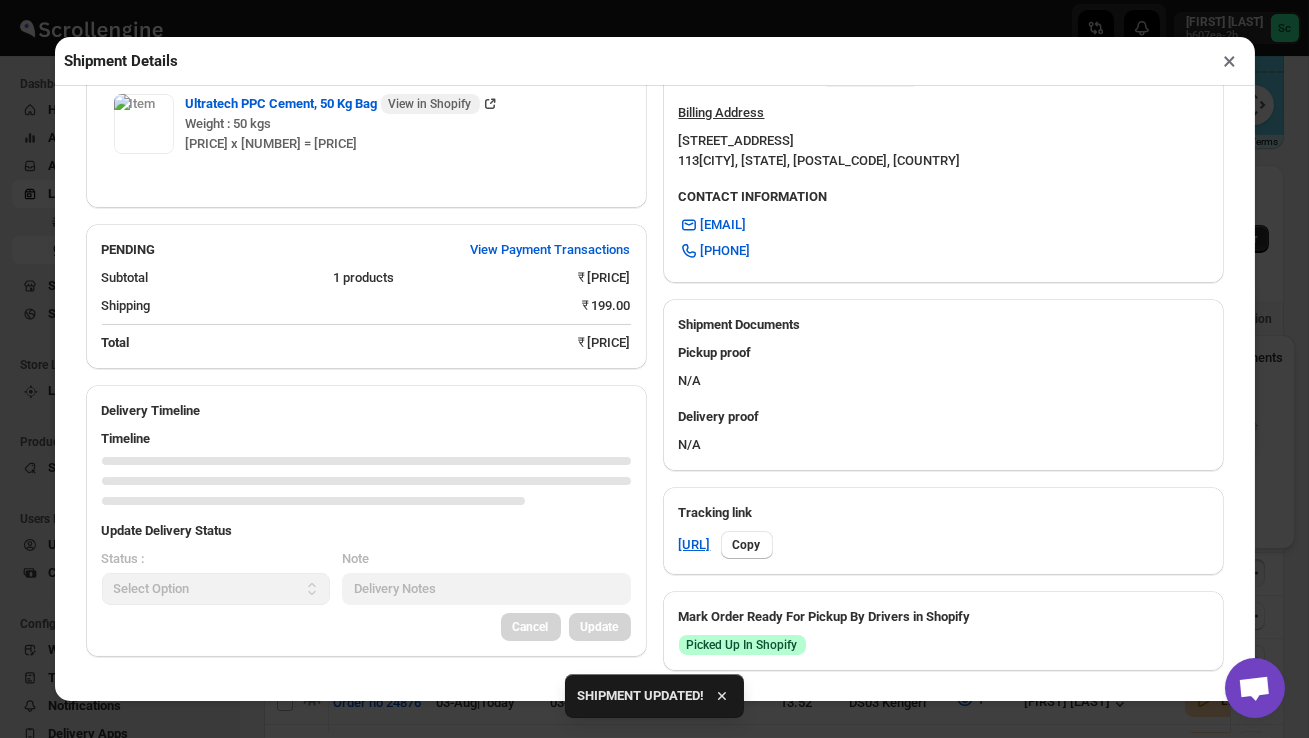 scroll, scrollTop: 761, scrollLeft: 0, axis: vertical 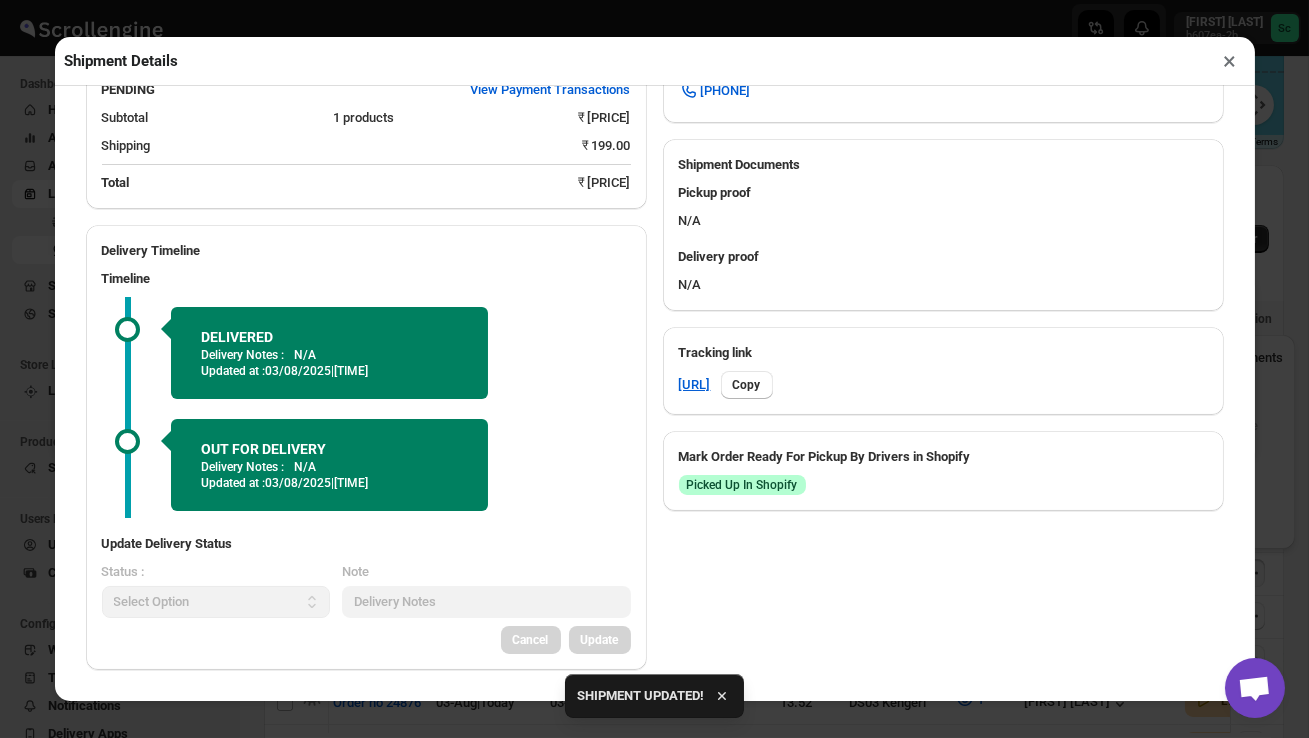 click on "×" at bounding box center (1230, 61) 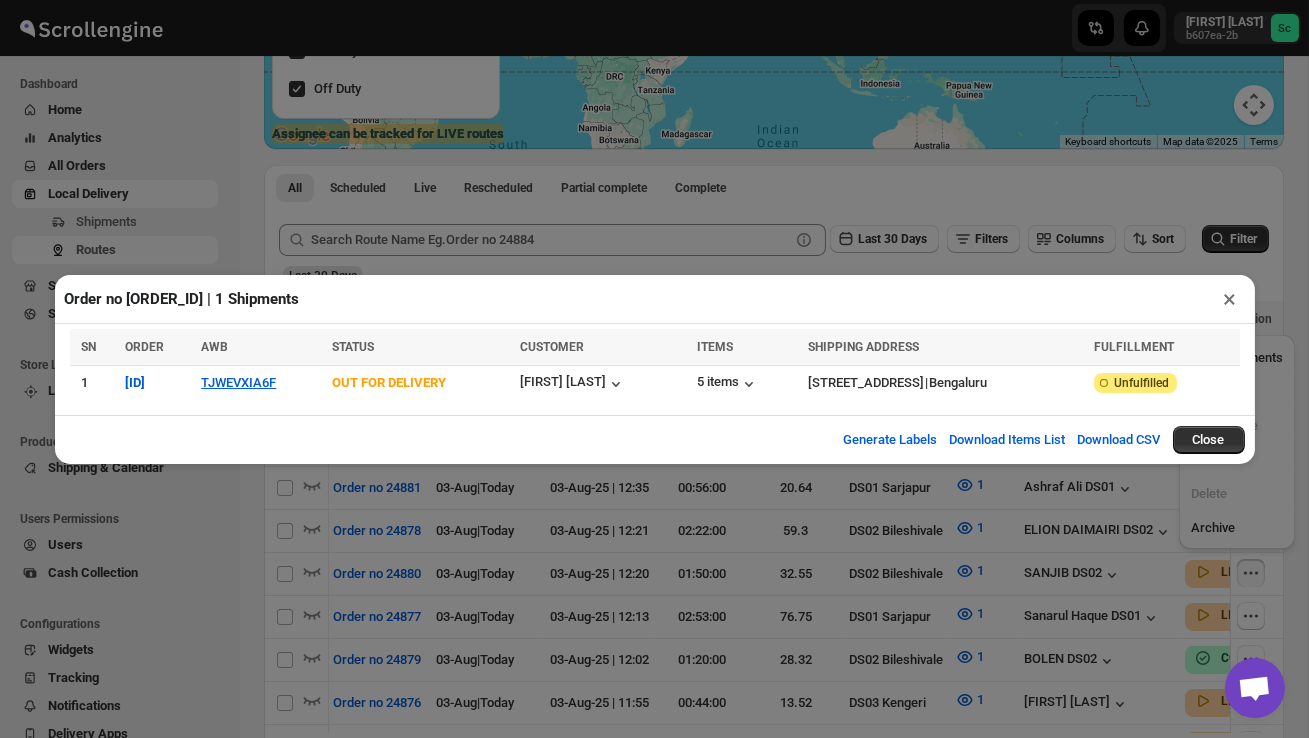 click on "×" at bounding box center (1230, 299) 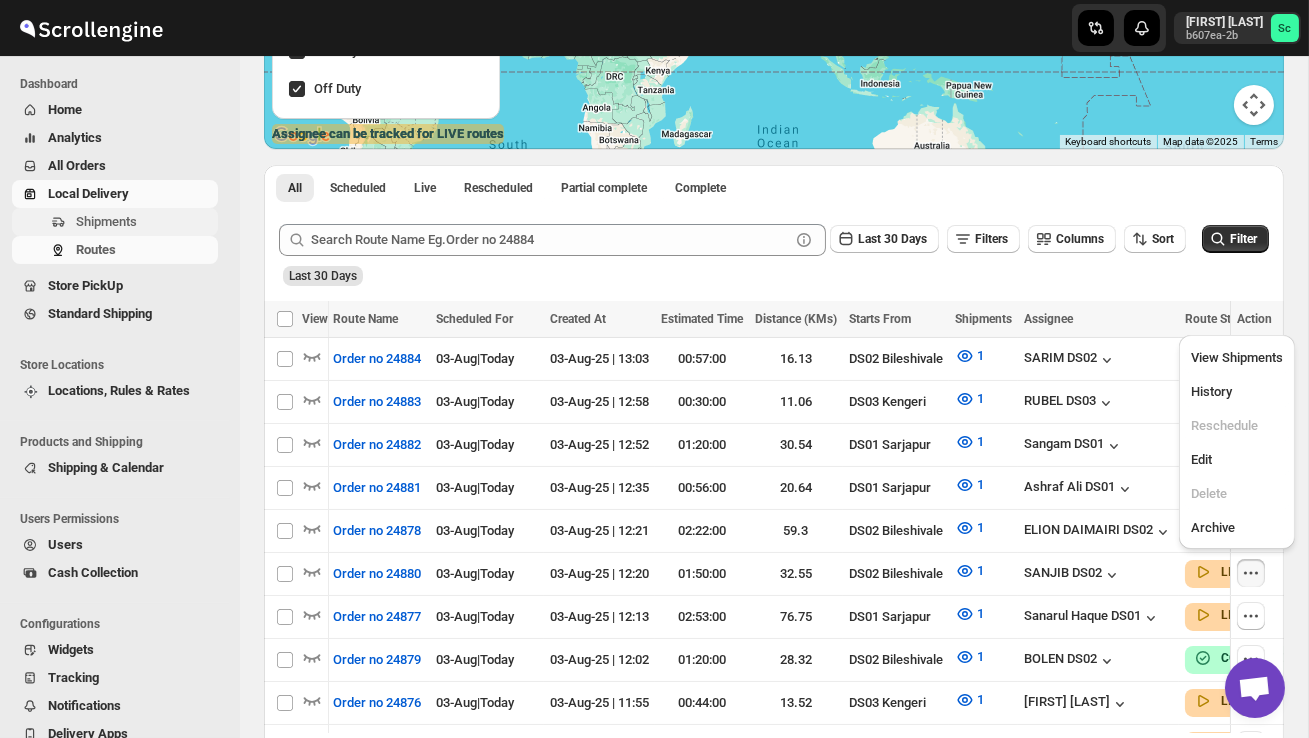 click on "Shipments" at bounding box center [106, 221] 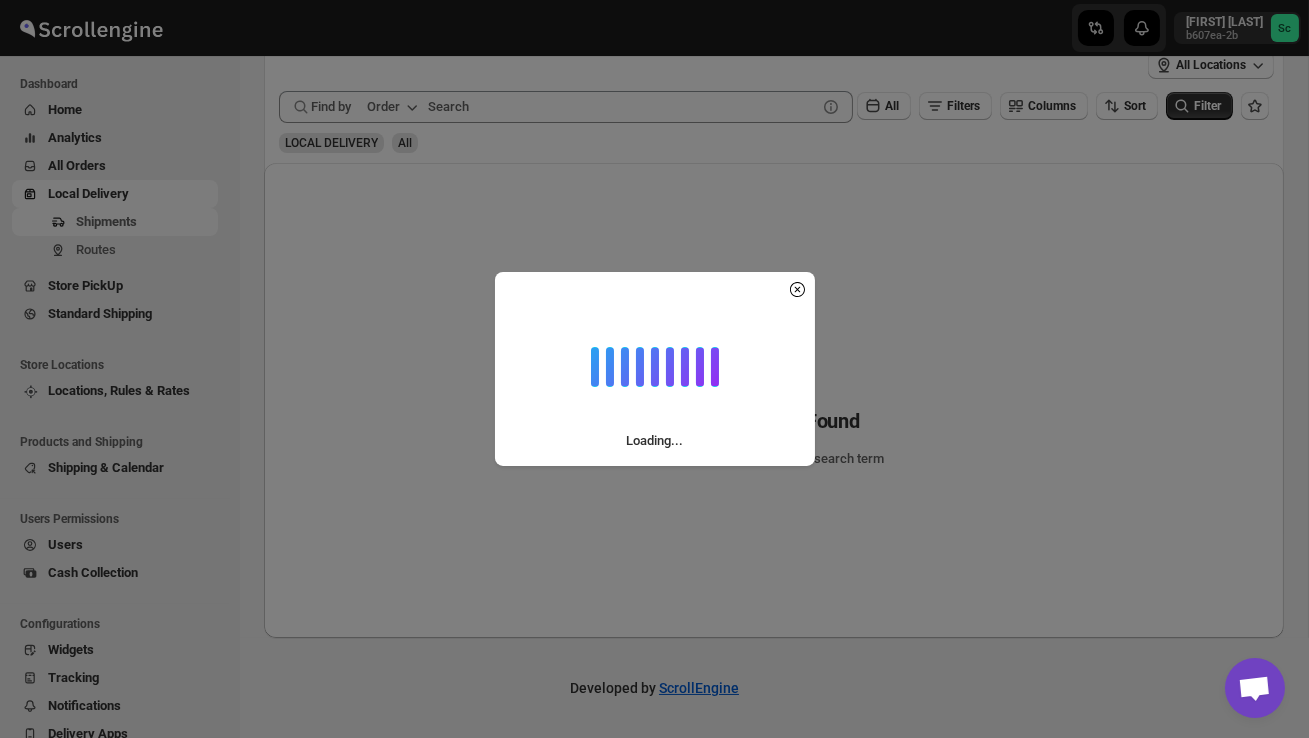 scroll, scrollTop: 0, scrollLeft: 0, axis: both 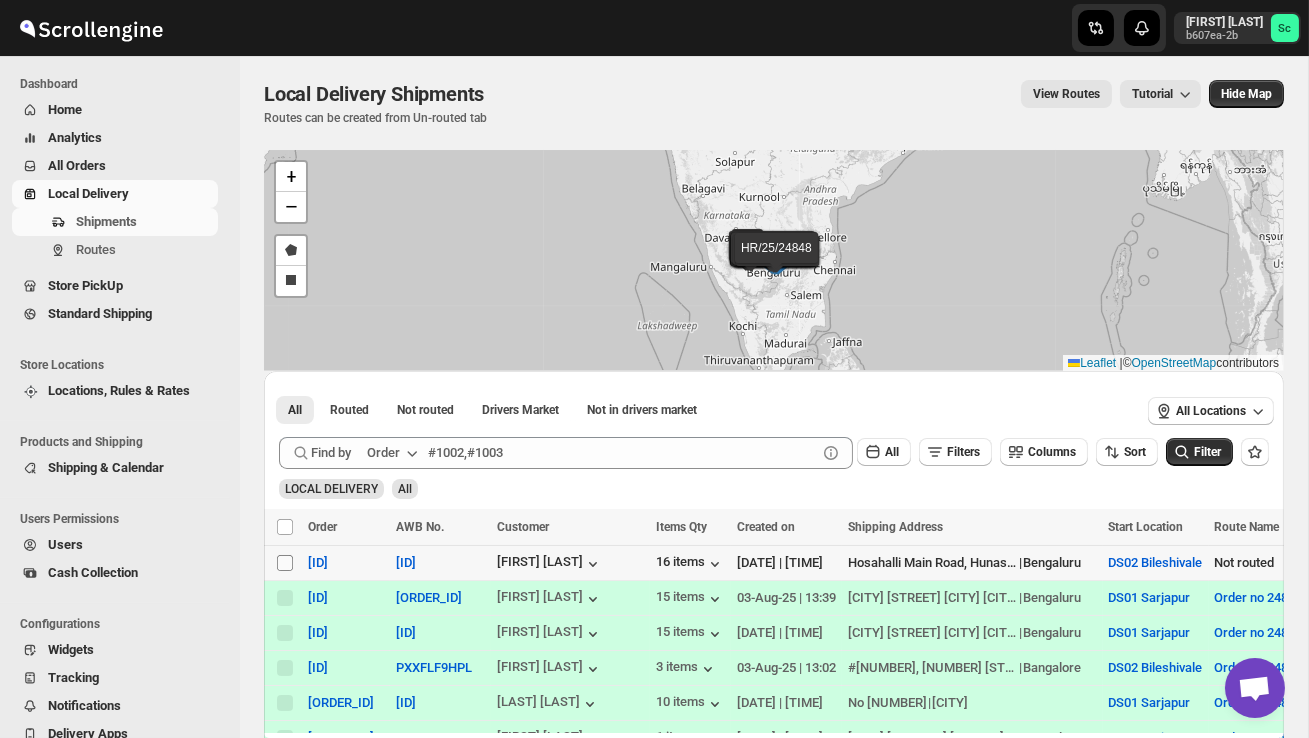 click on "Select shipment" at bounding box center (285, 563) 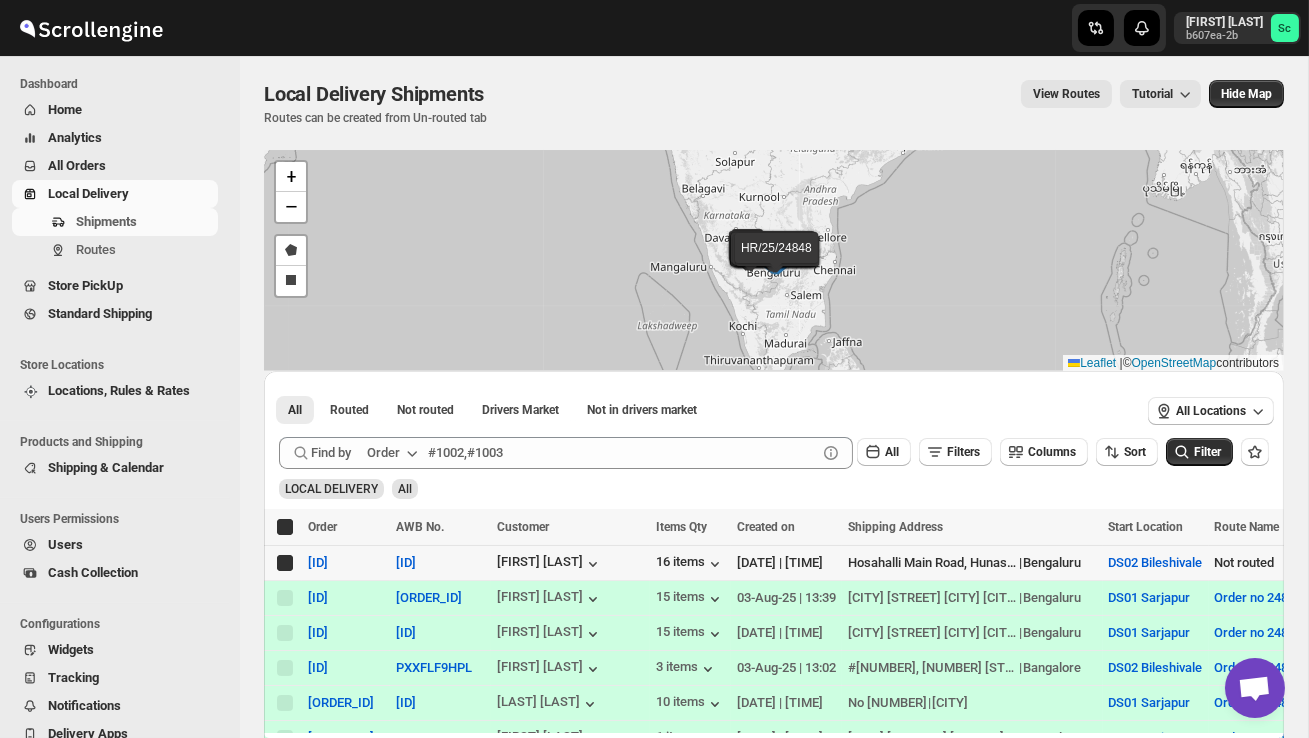 checkbox on "true" 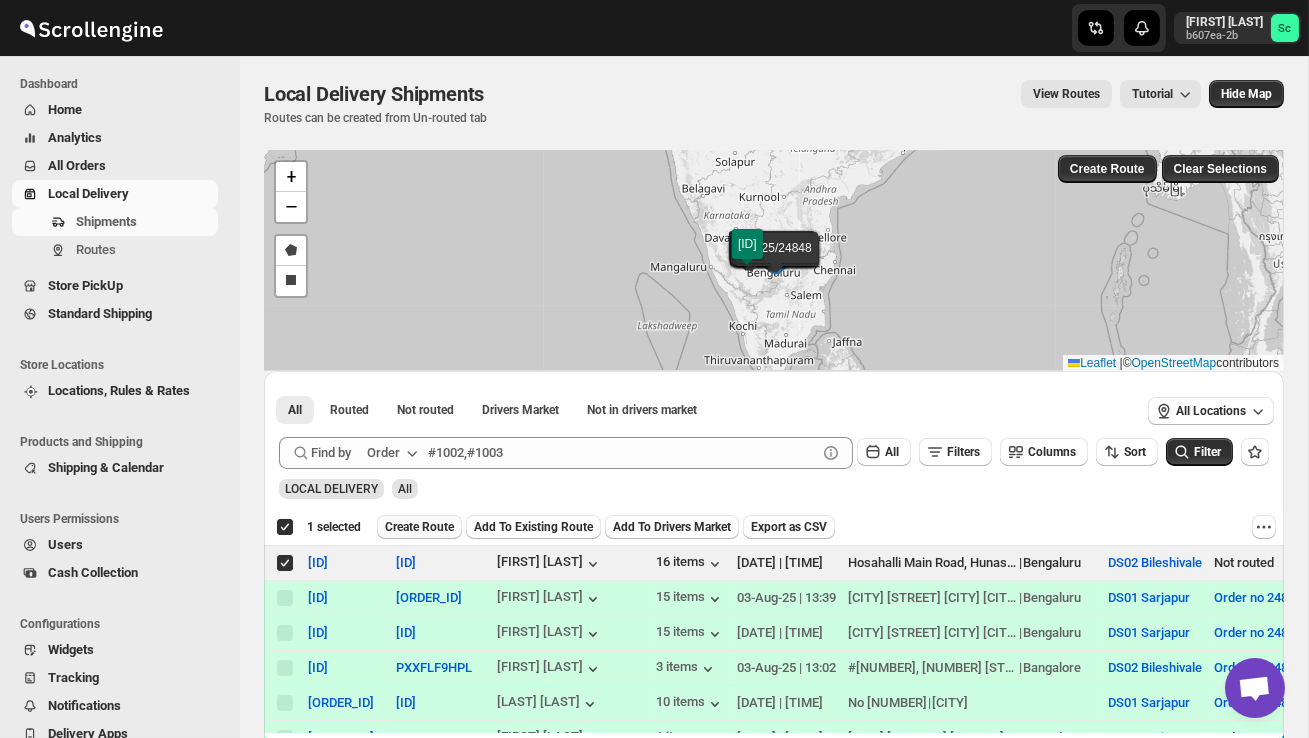 click on "Create Route" at bounding box center (419, 527) 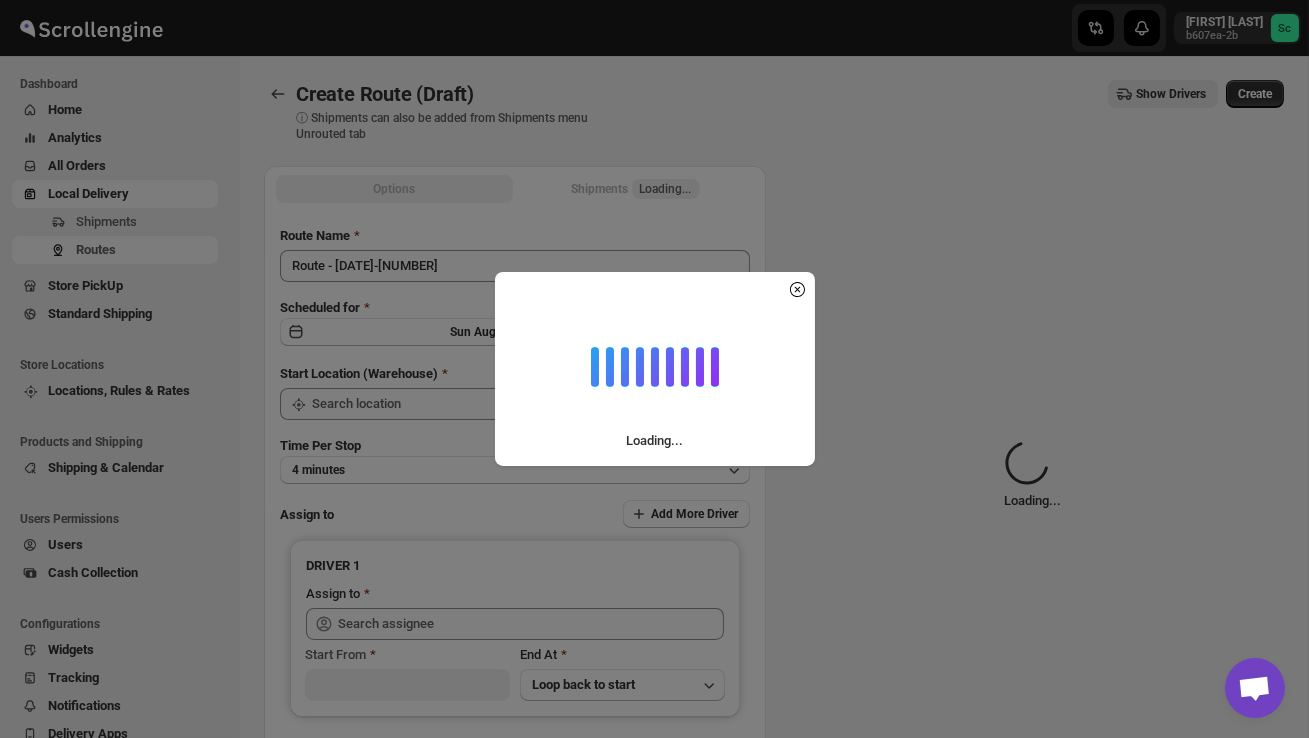 type on "DS02 Bileshivale" 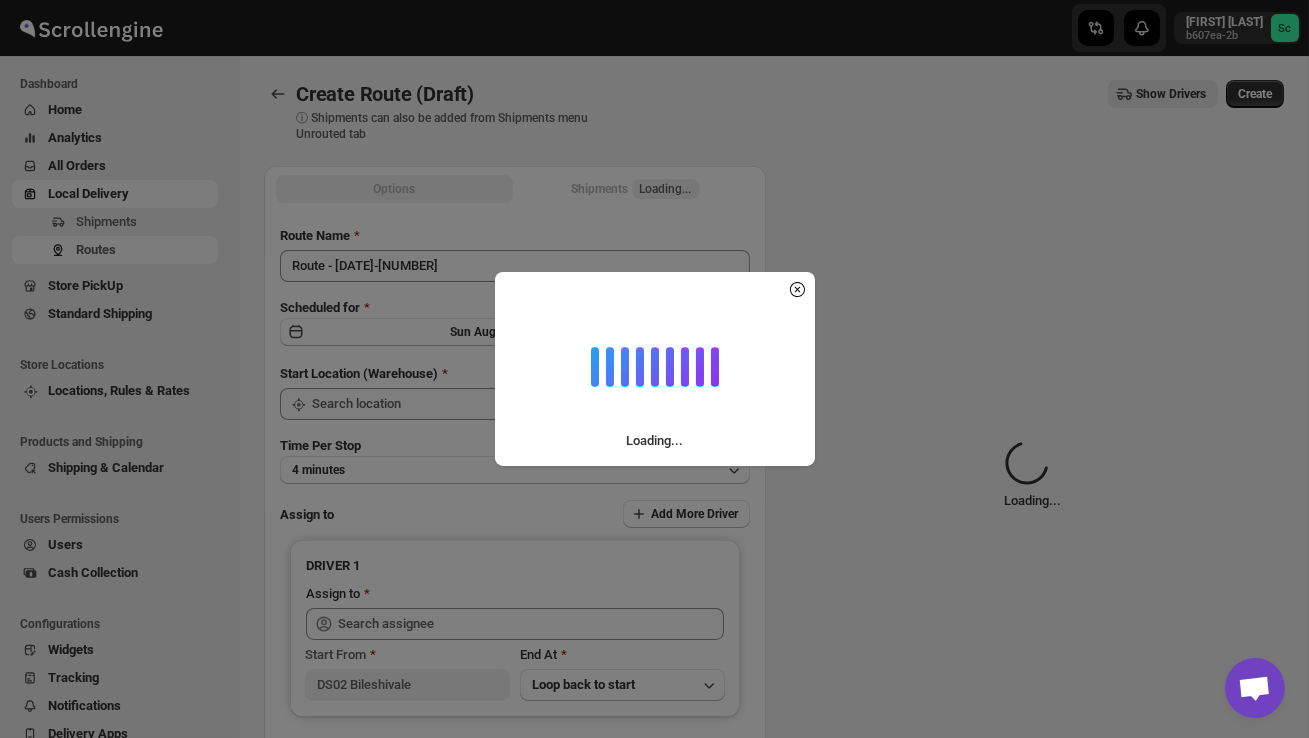 type on "DS02 Bileshivale" 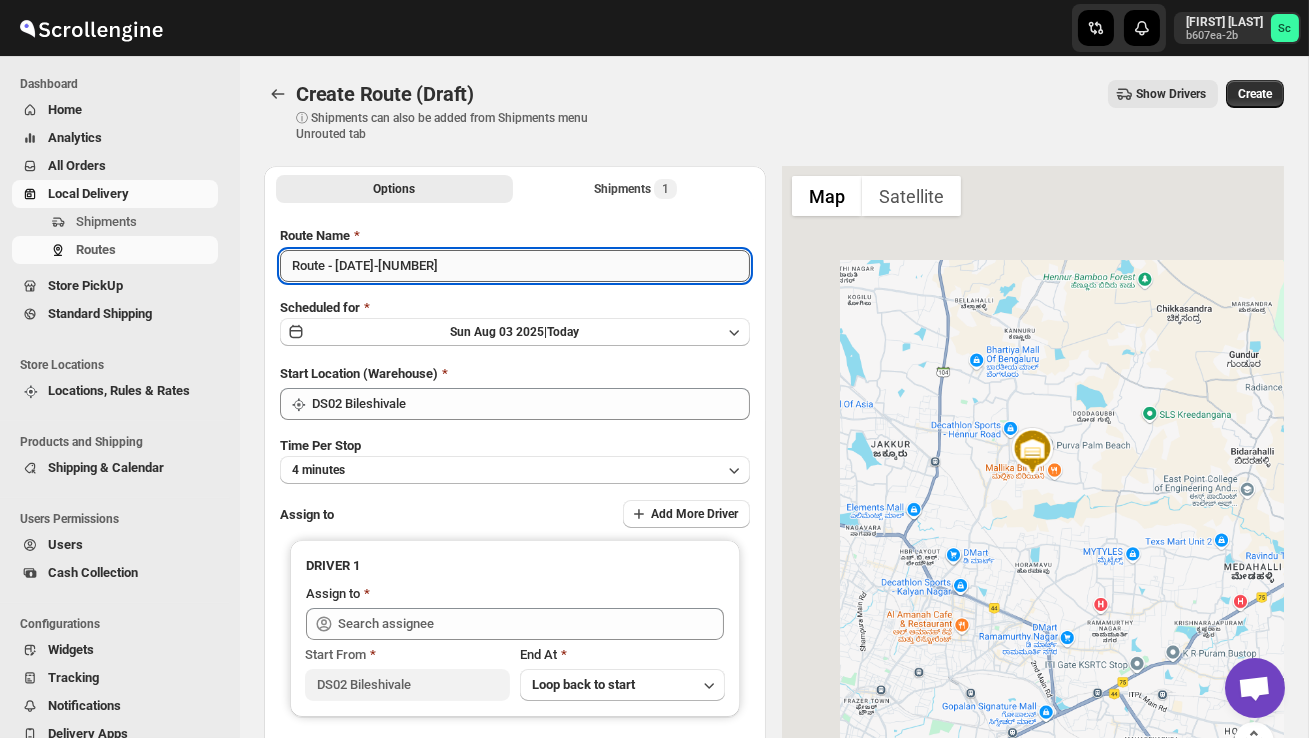 click on "Route - [DATE]-[NUMBER]" at bounding box center (515, 266) 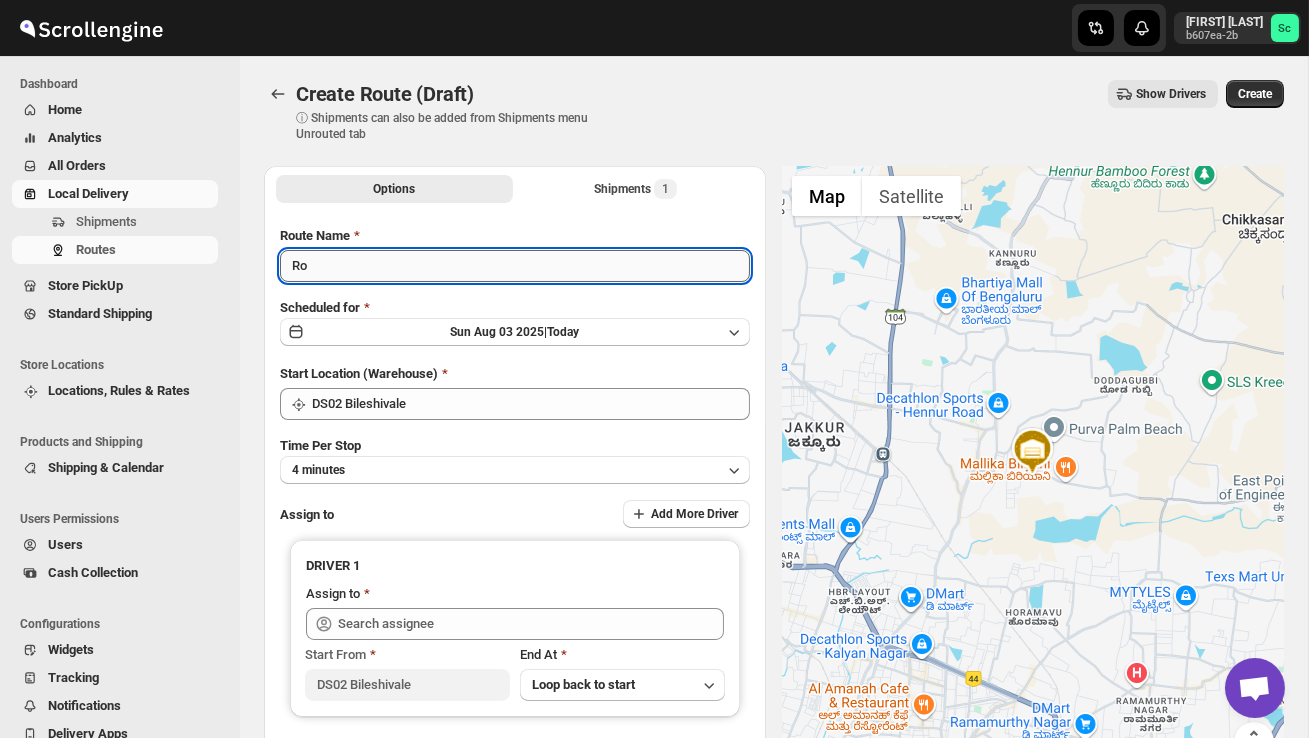 type on "R" 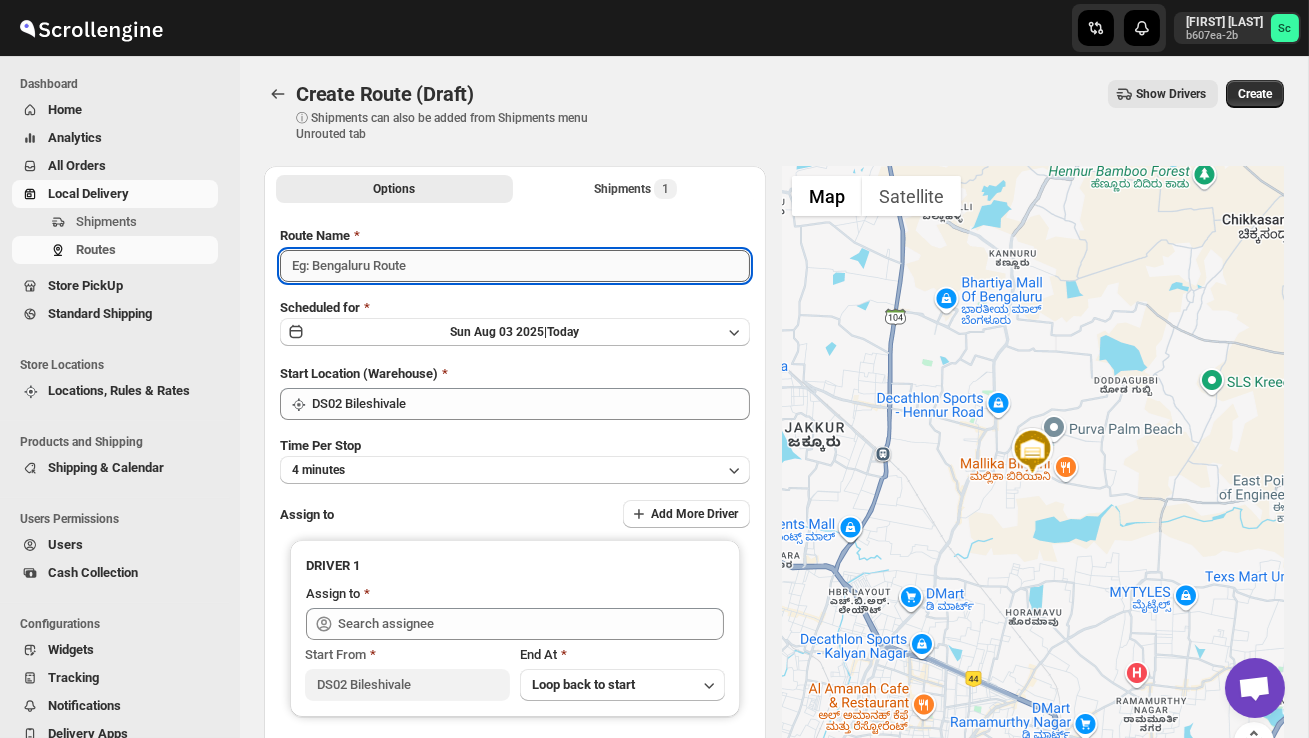 type on "P" 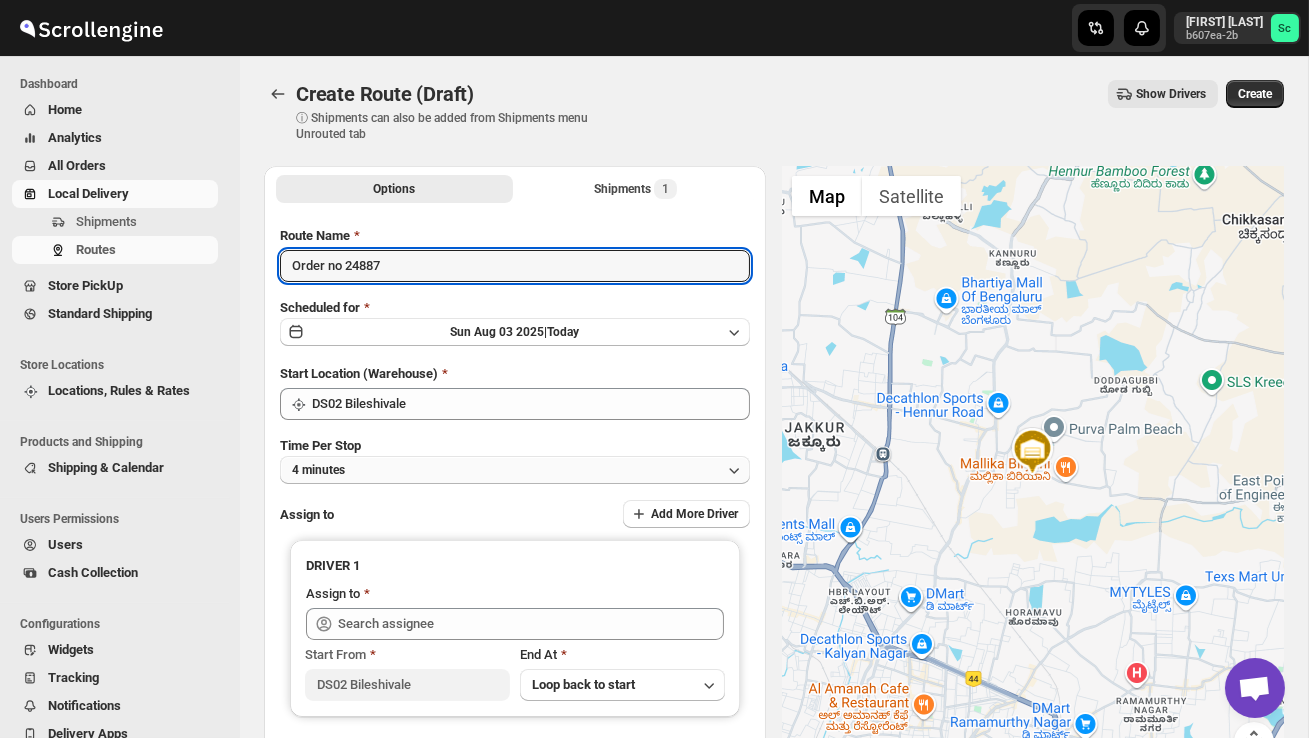 type on "Order no 24887" 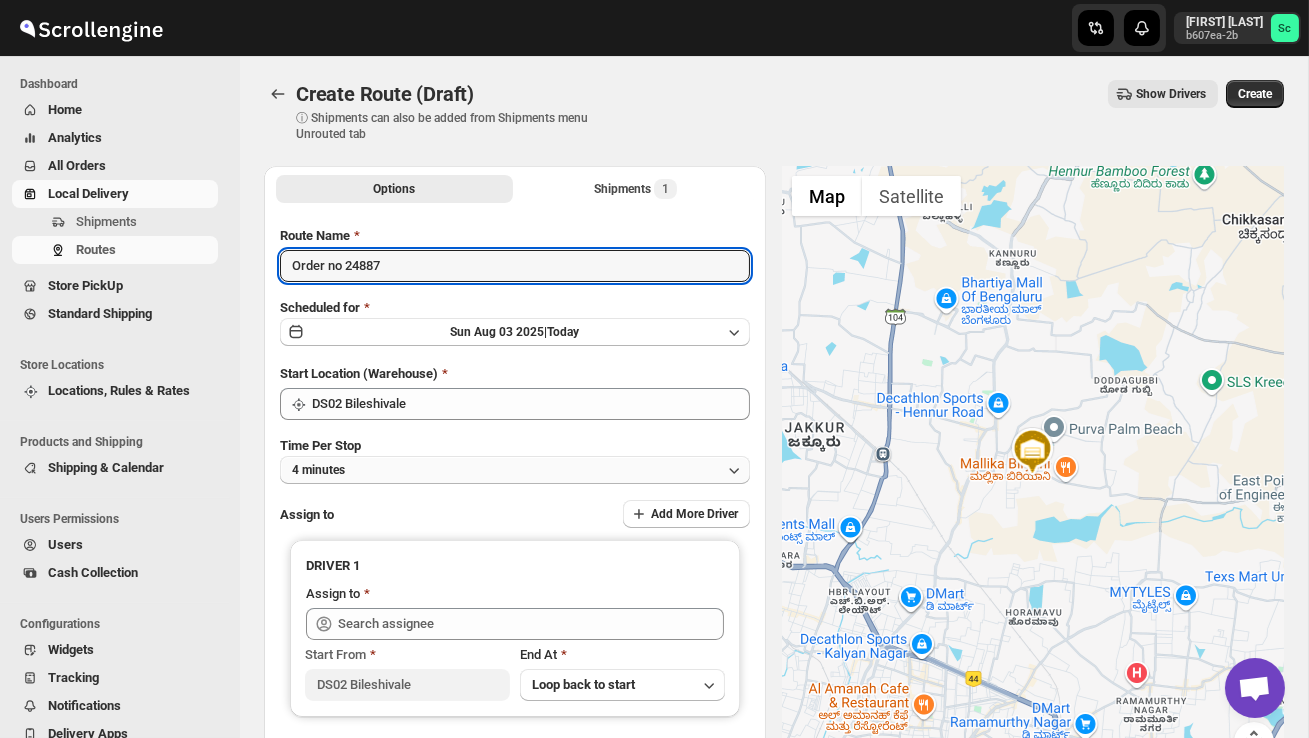 click on "4 minutes" at bounding box center [515, 470] 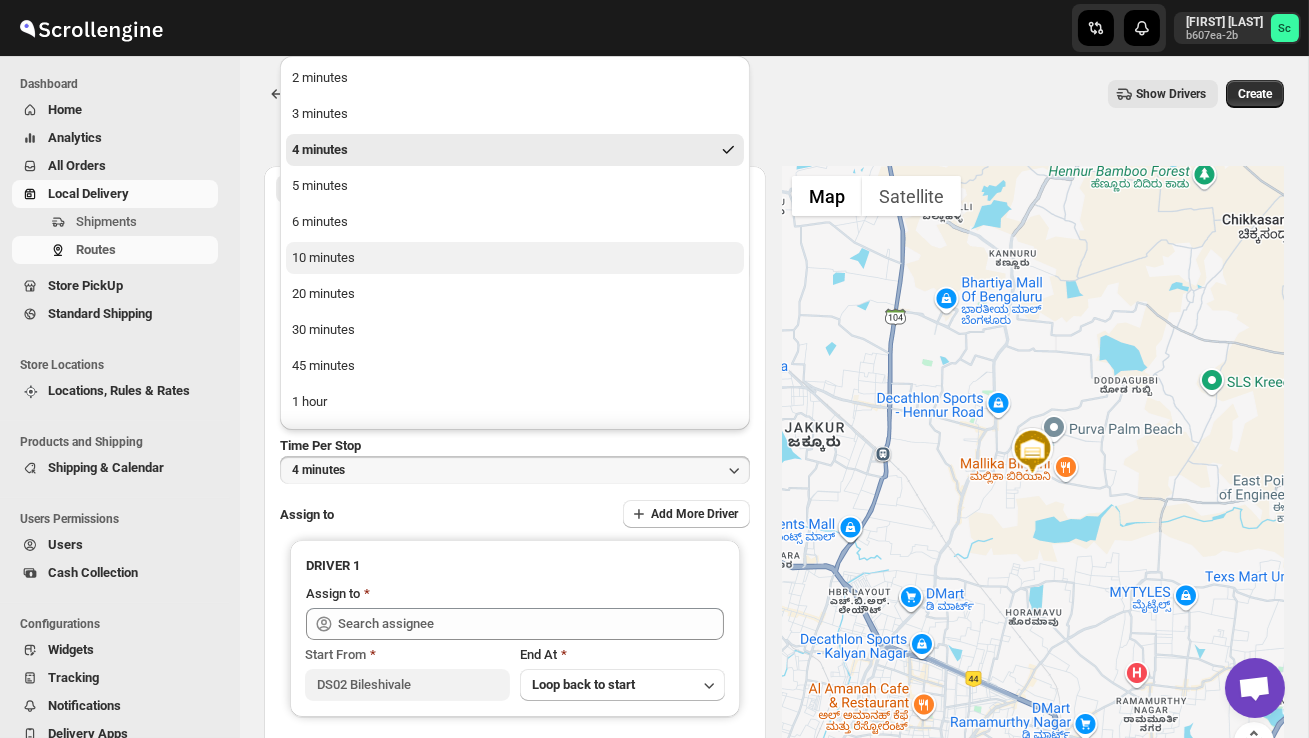 click on "10 minutes" at bounding box center (515, 258) 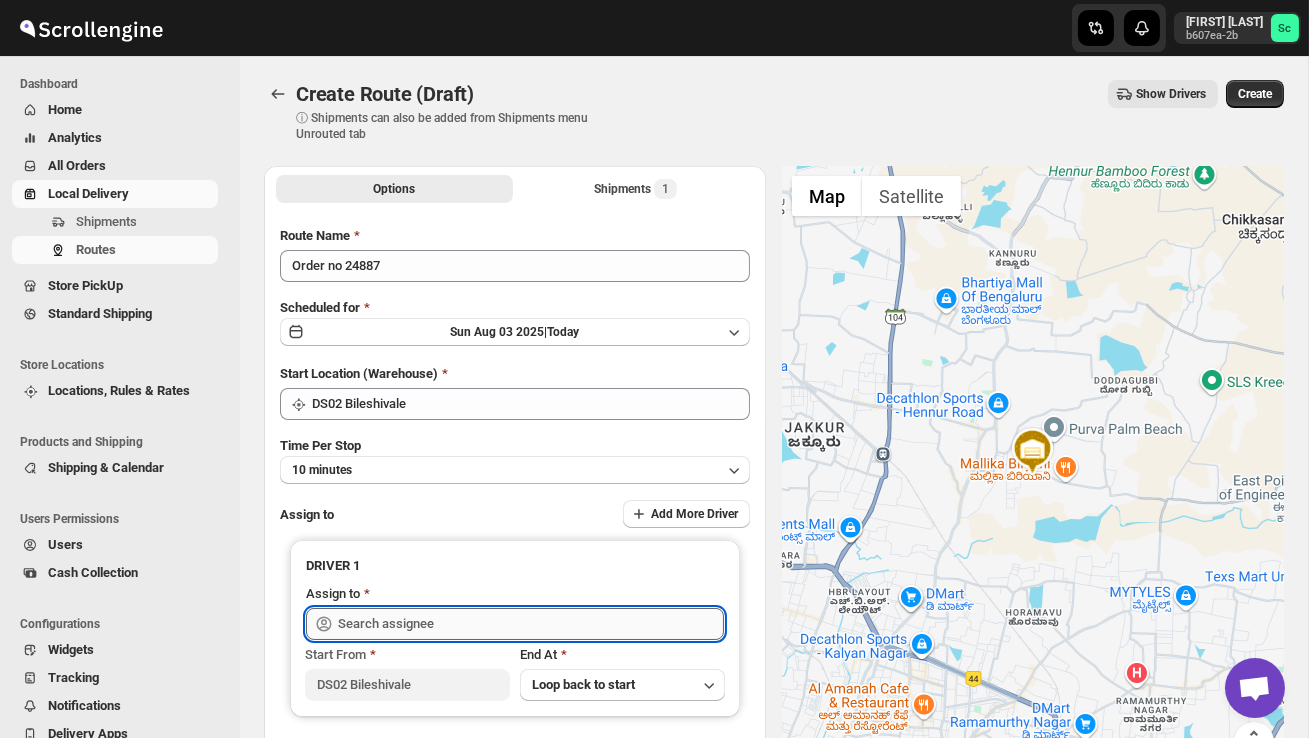 click at bounding box center (531, 624) 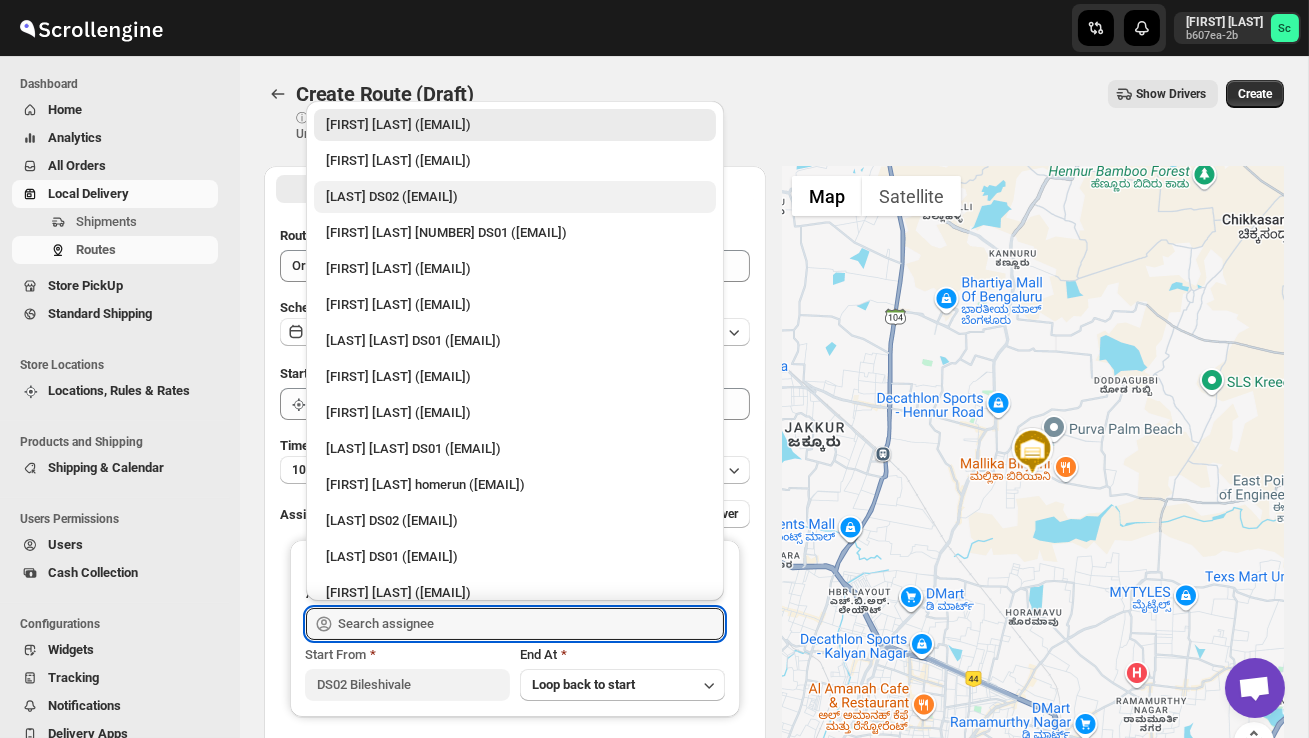click on "[LAST] DS02 ([EMAIL])" at bounding box center (515, 197) 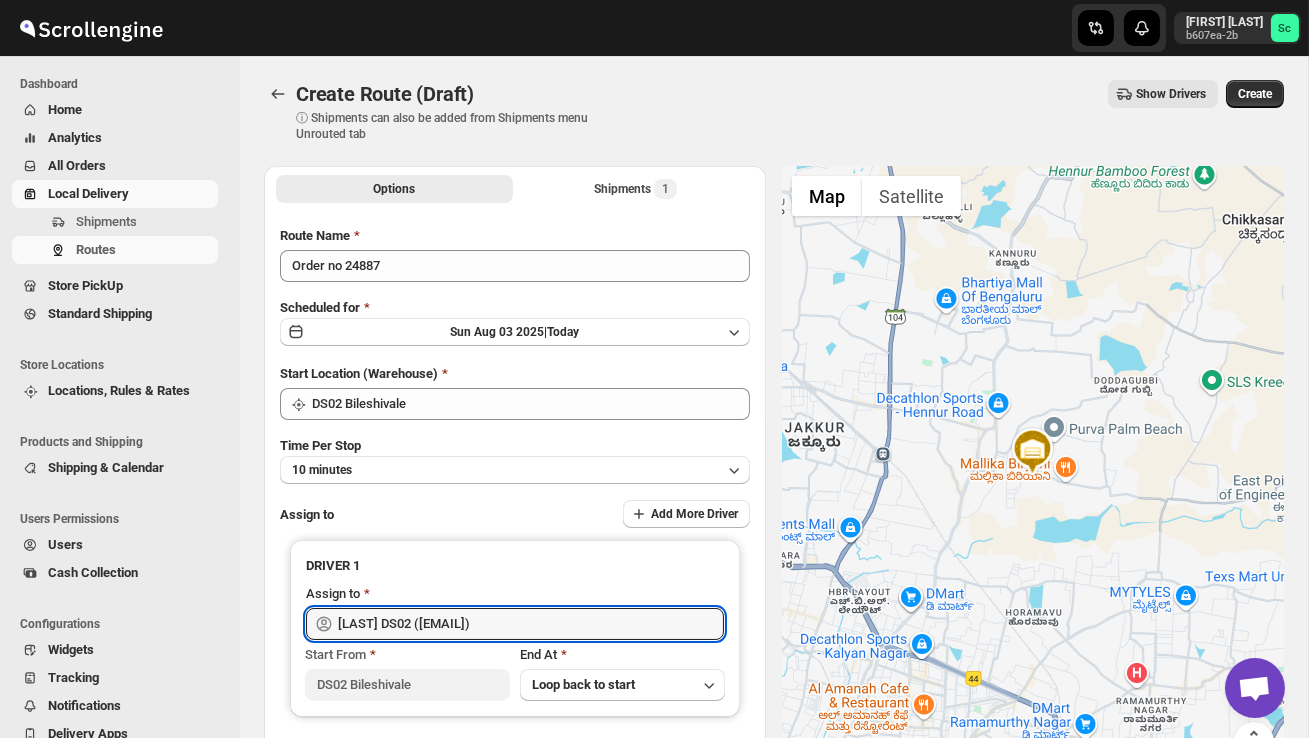 click on "Create" at bounding box center (1255, 94) 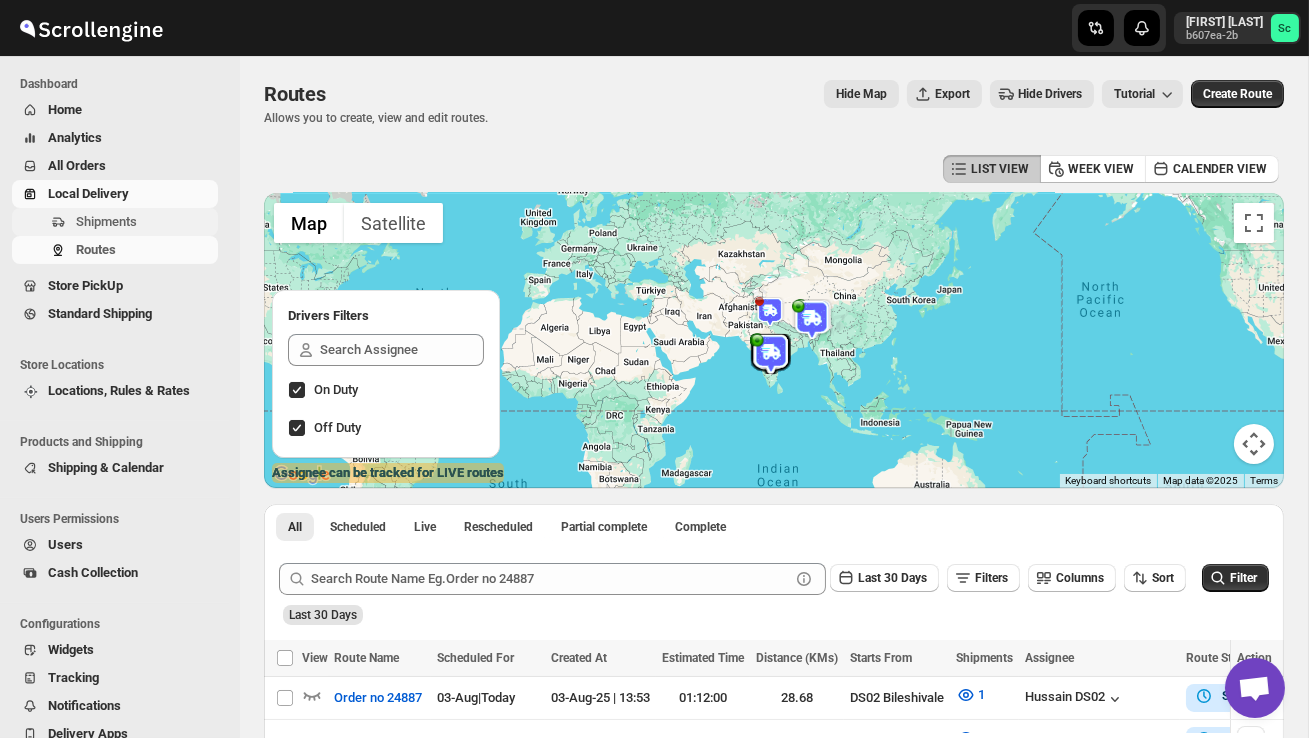 click on "Shipments" at bounding box center [106, 221] 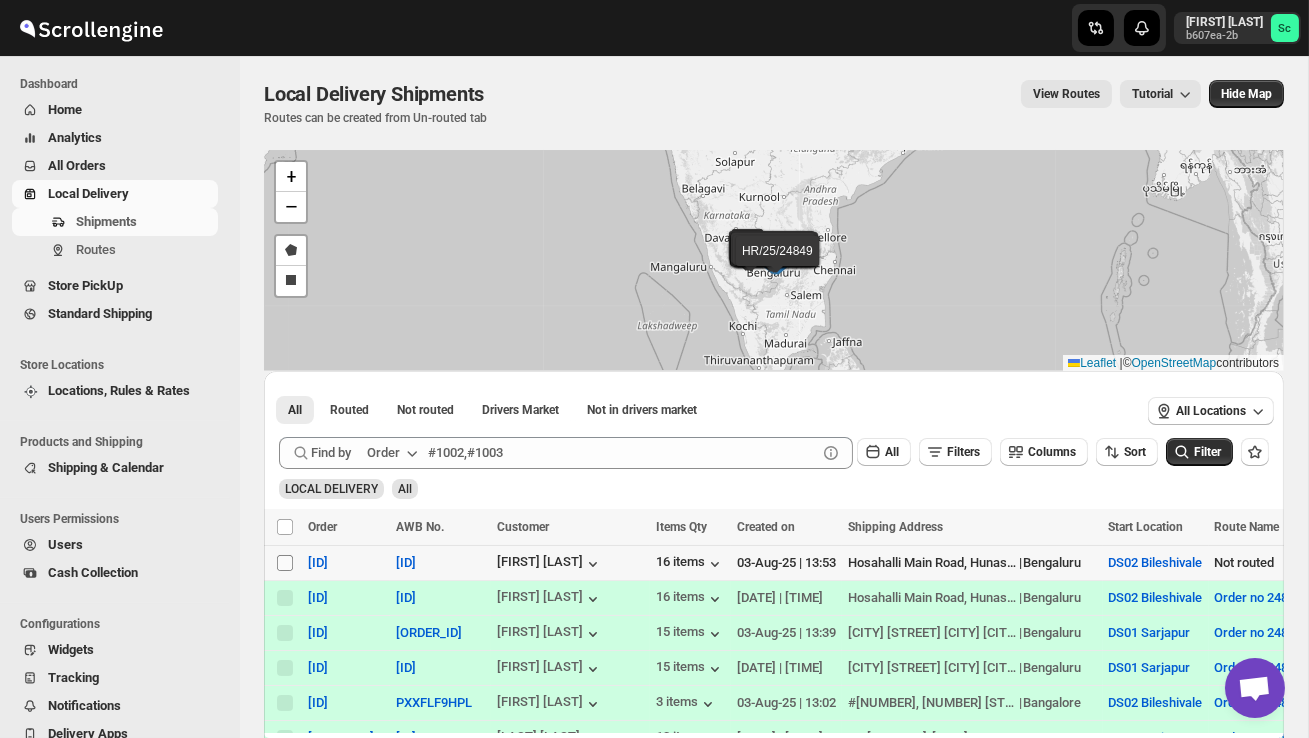 click on "Select shipment" at bounding box center [285, 563] 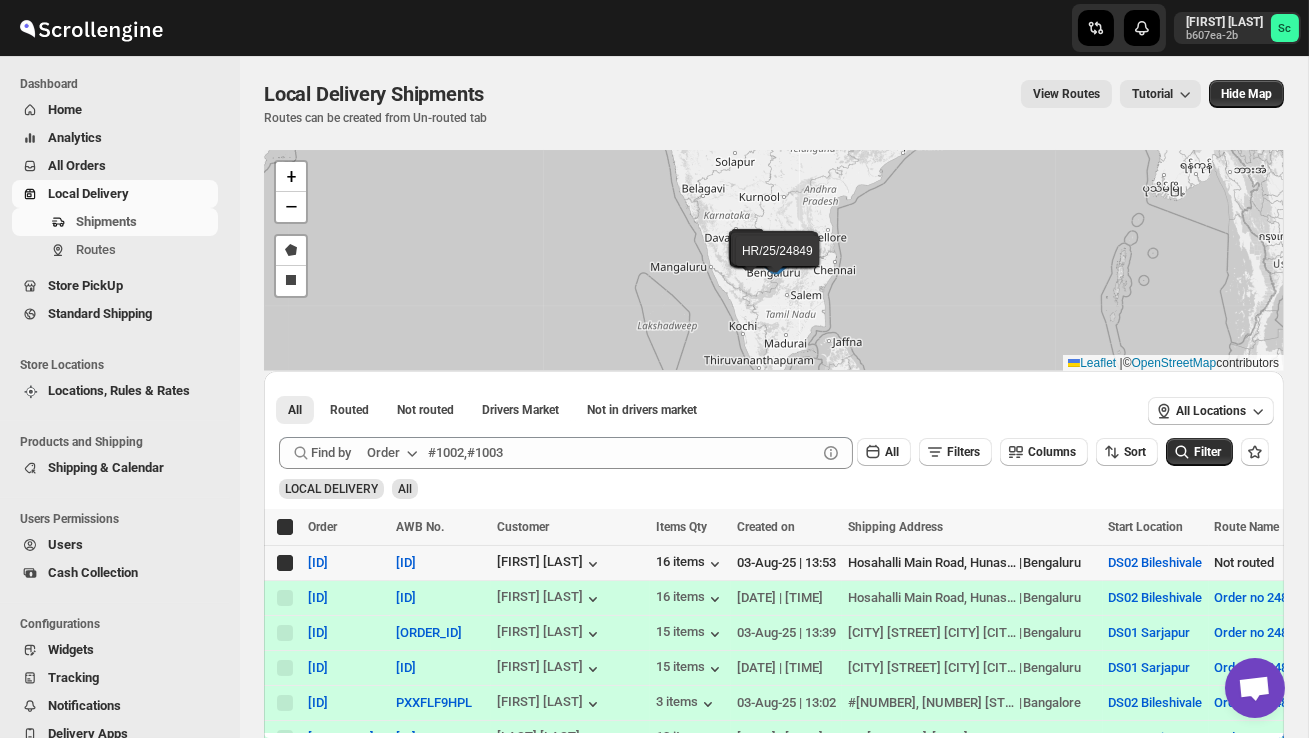 checkbox on "true" 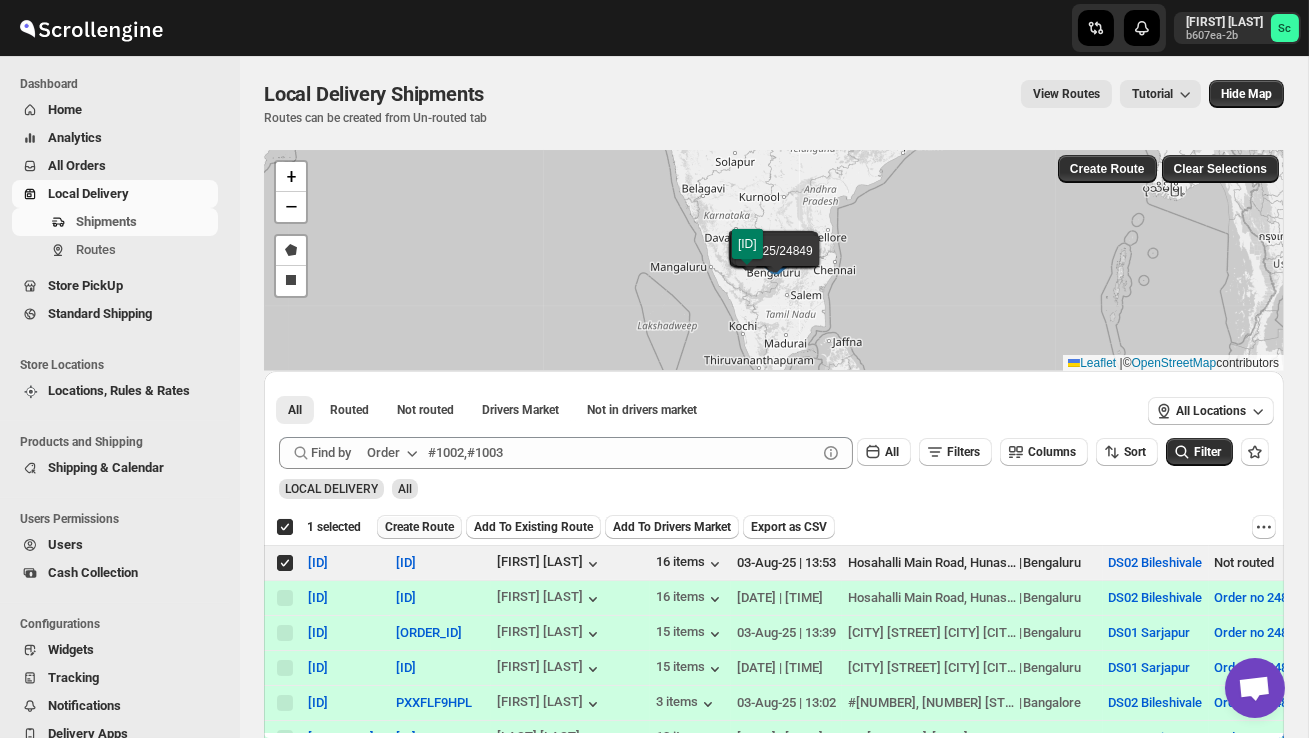 click on "Create Route" at bounding box center [419, 527] 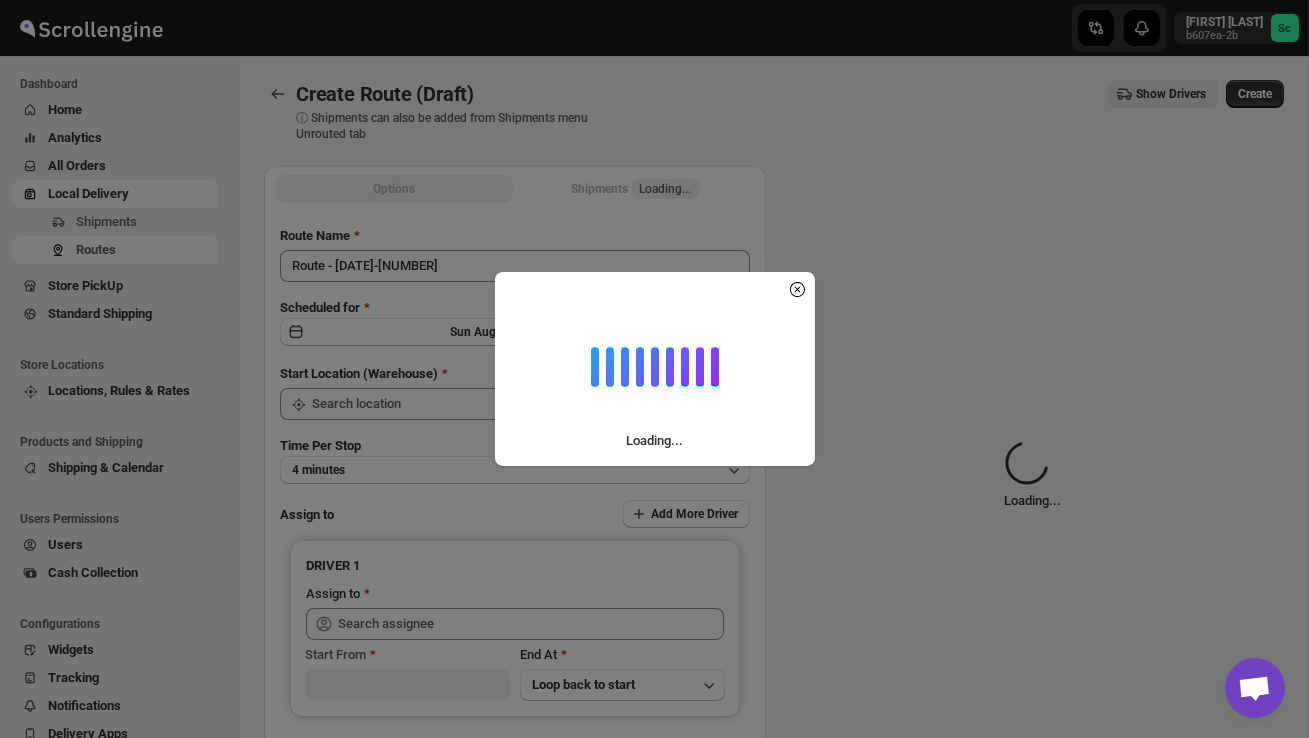 type on "DS02 Bileshivale" 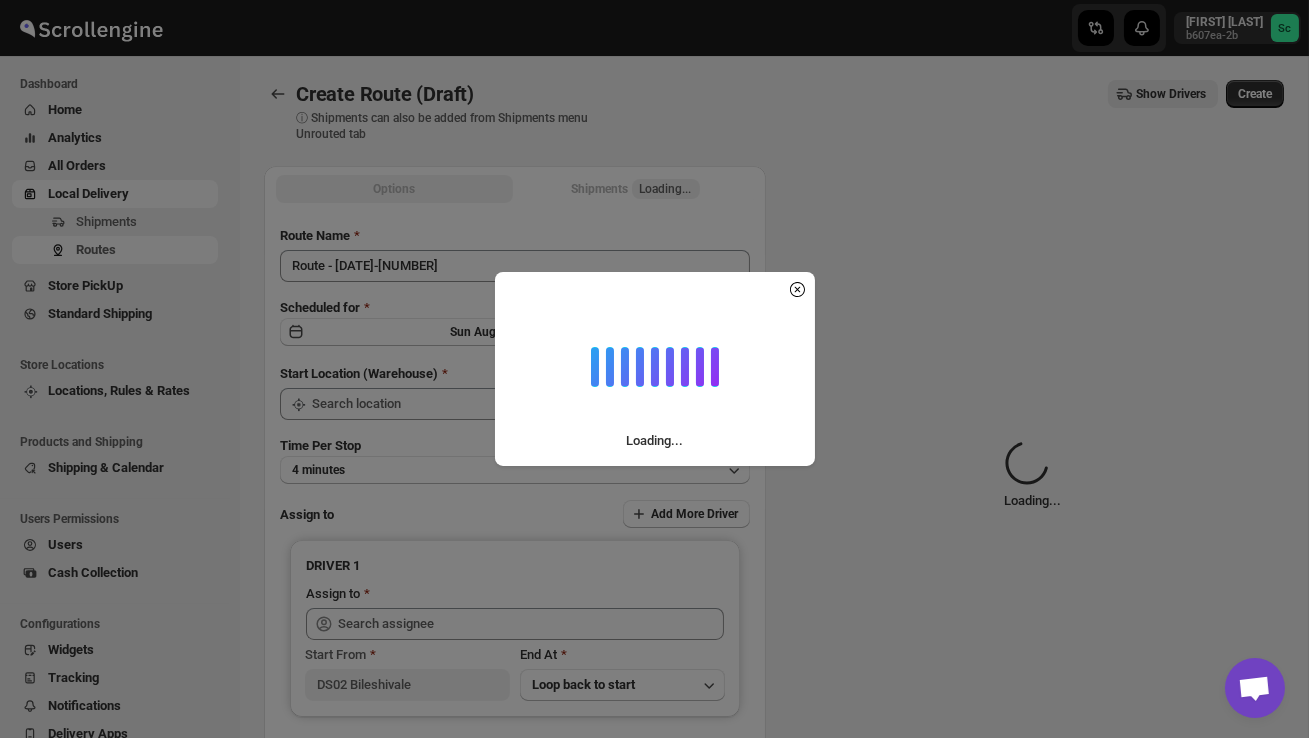 type on "DS02 Bileshivale" 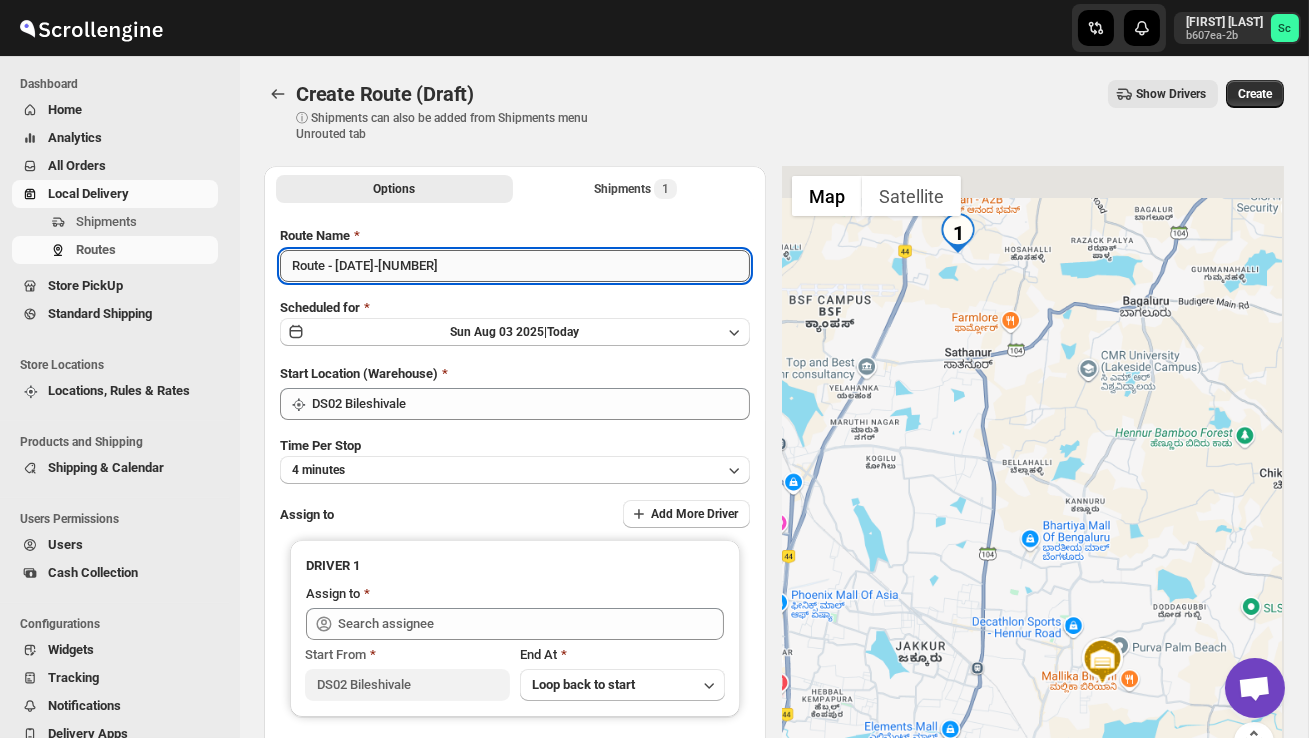 click on "Route - [DATE]-[NUMBER]" at bounding box center [515, 266] 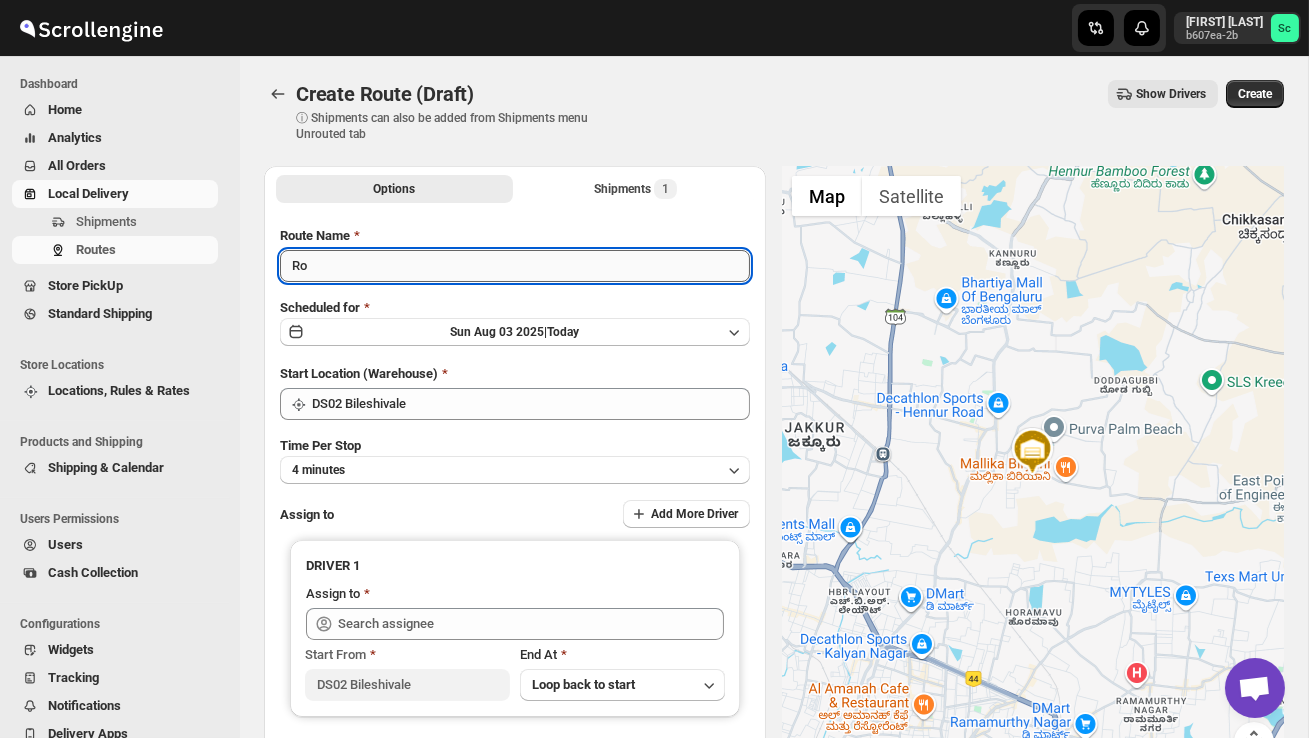 type on "R" 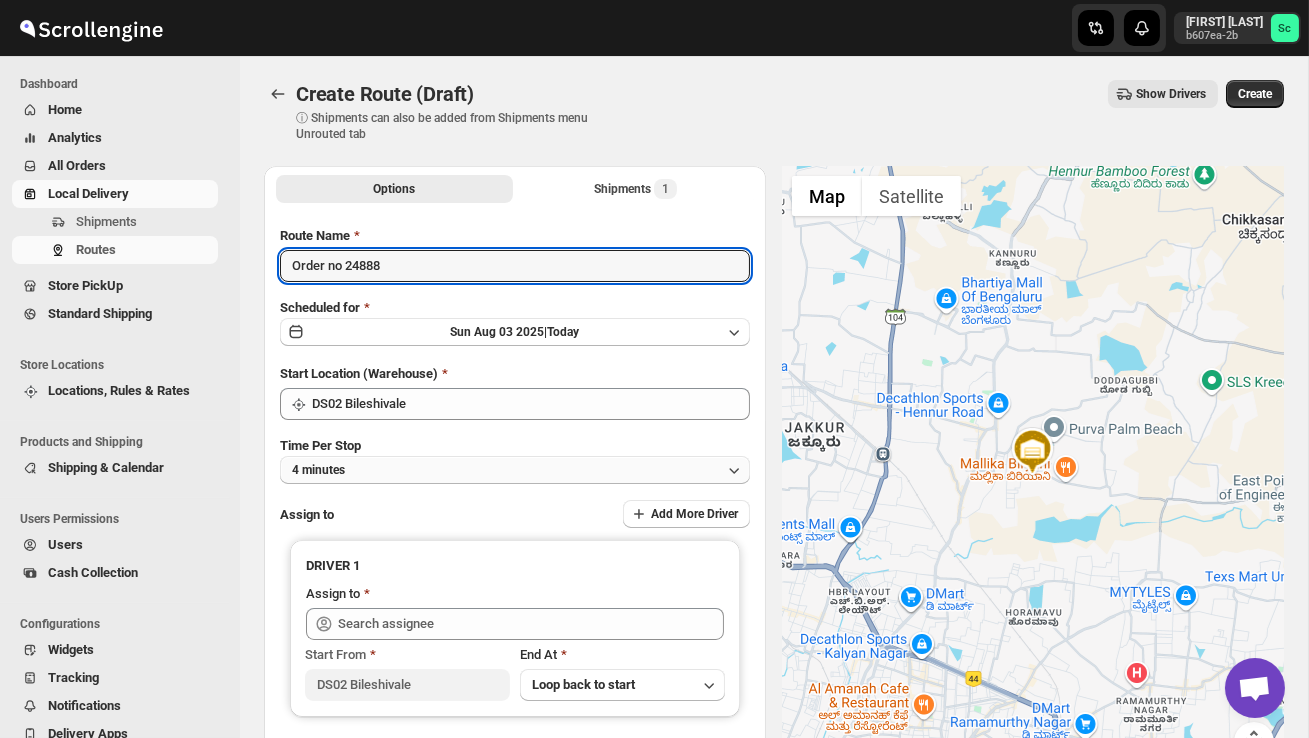 type on "Order no 24888" 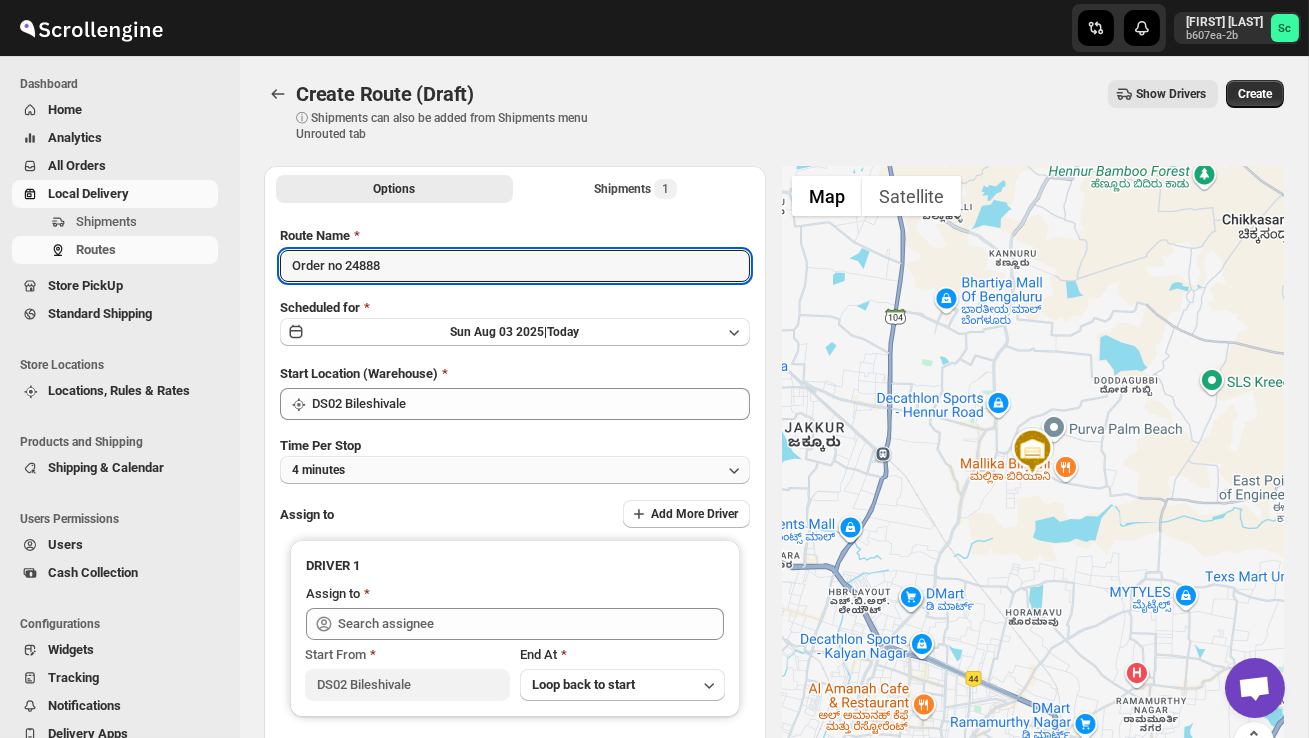 click on "4 minutes" at bounding box center [515, 470] 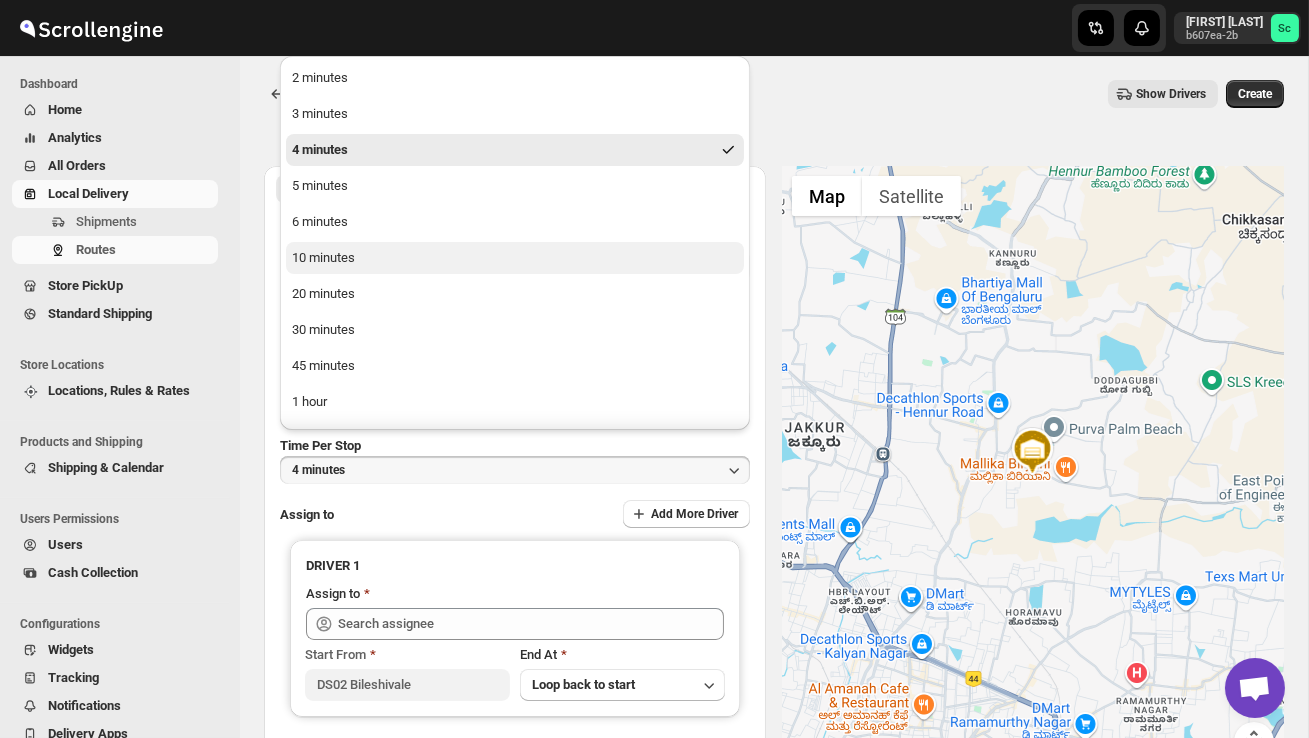 click on "10 minutes" at bounding box center (515, 258) 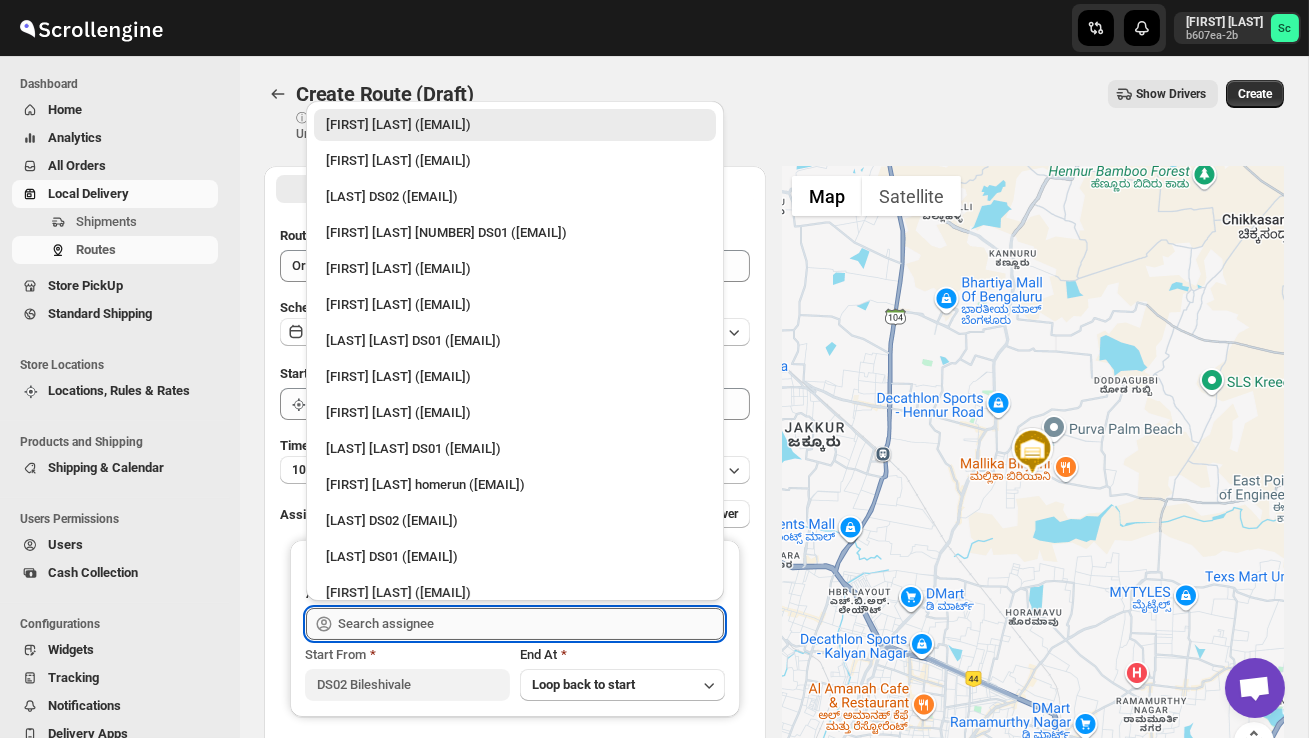 click at bounding box center [531, 624] 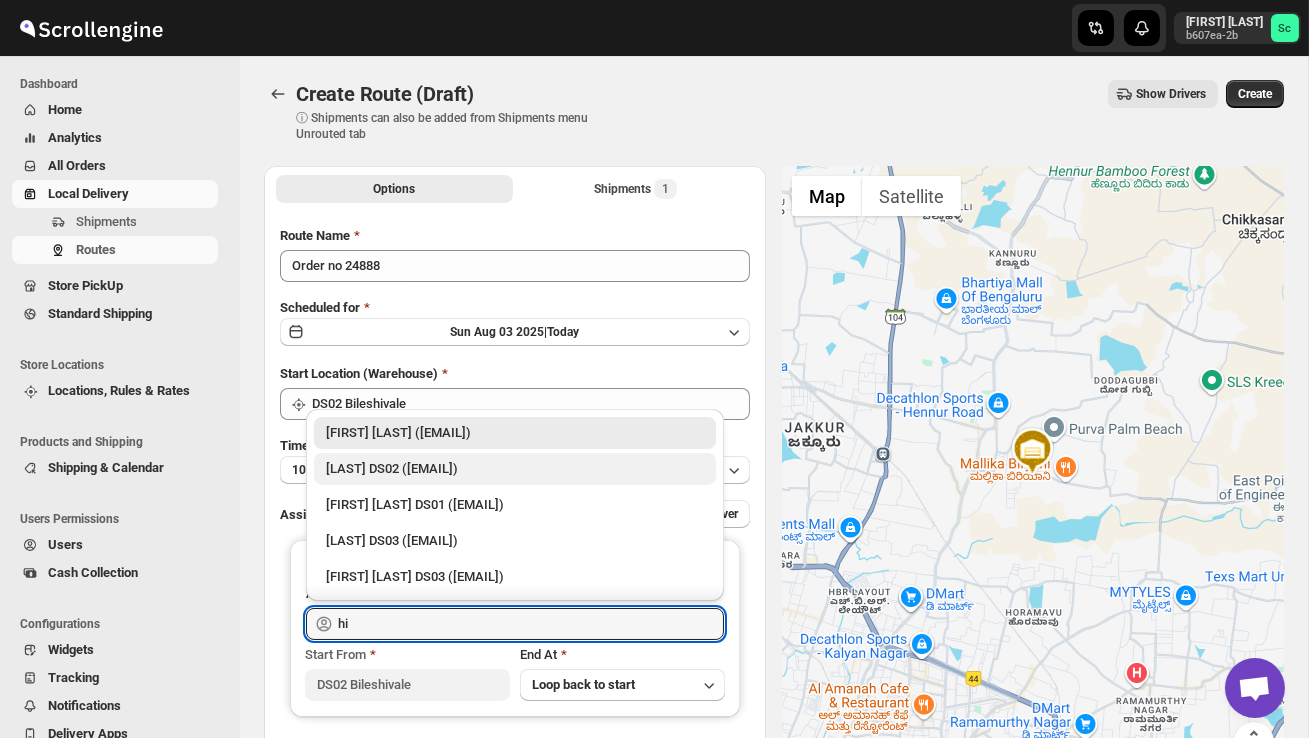 click on "[LAST] DS02 ([EMAIL])" at bounding box center [515, 469] 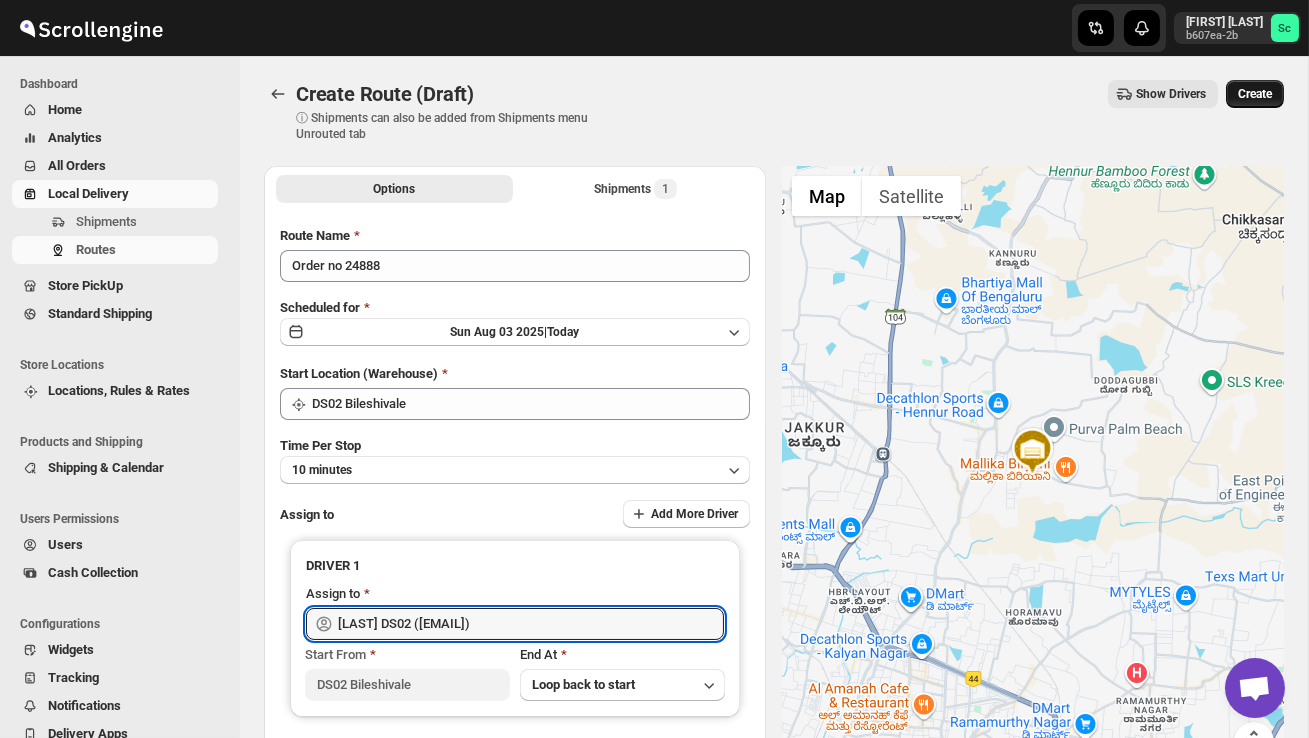 type on "[LAST] DS02 ([EMAIL])" 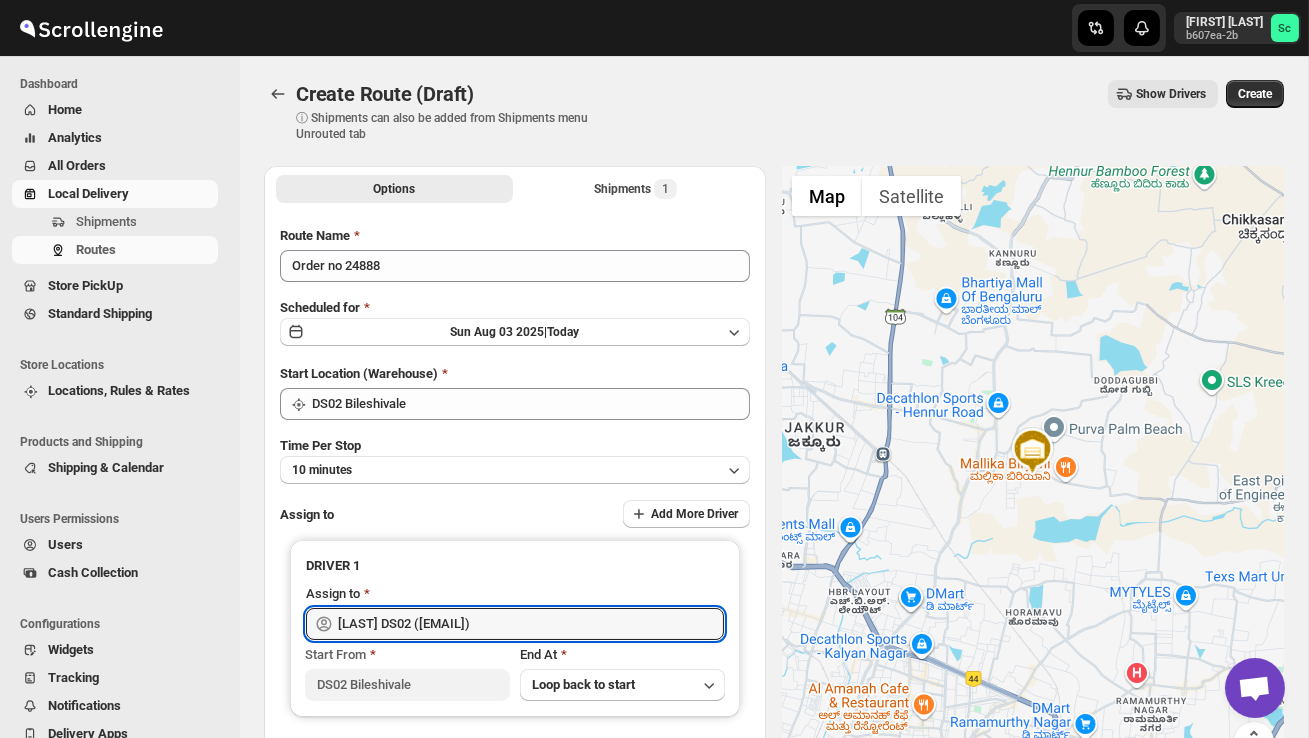 click on "Create" at bounding box center [1255, 94] 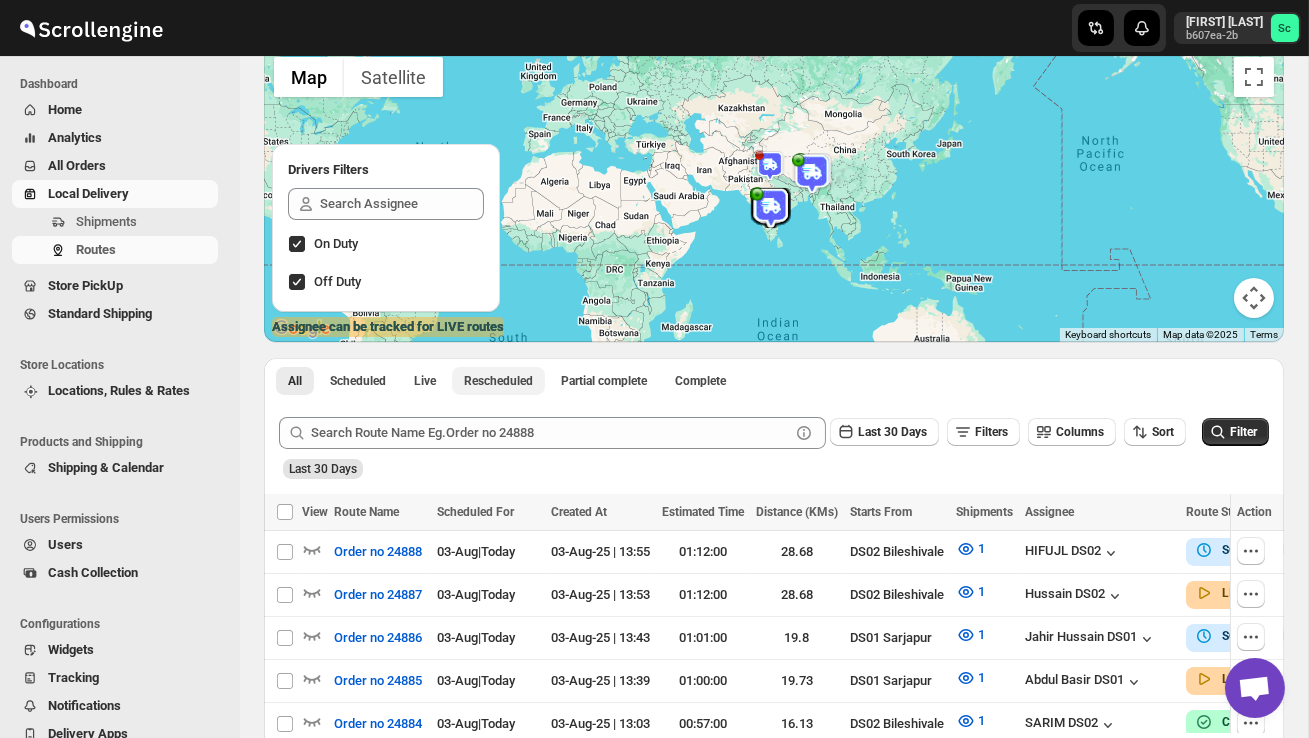 scroll, scrollTop: 151, scrollLeft: 0, axis: vertical 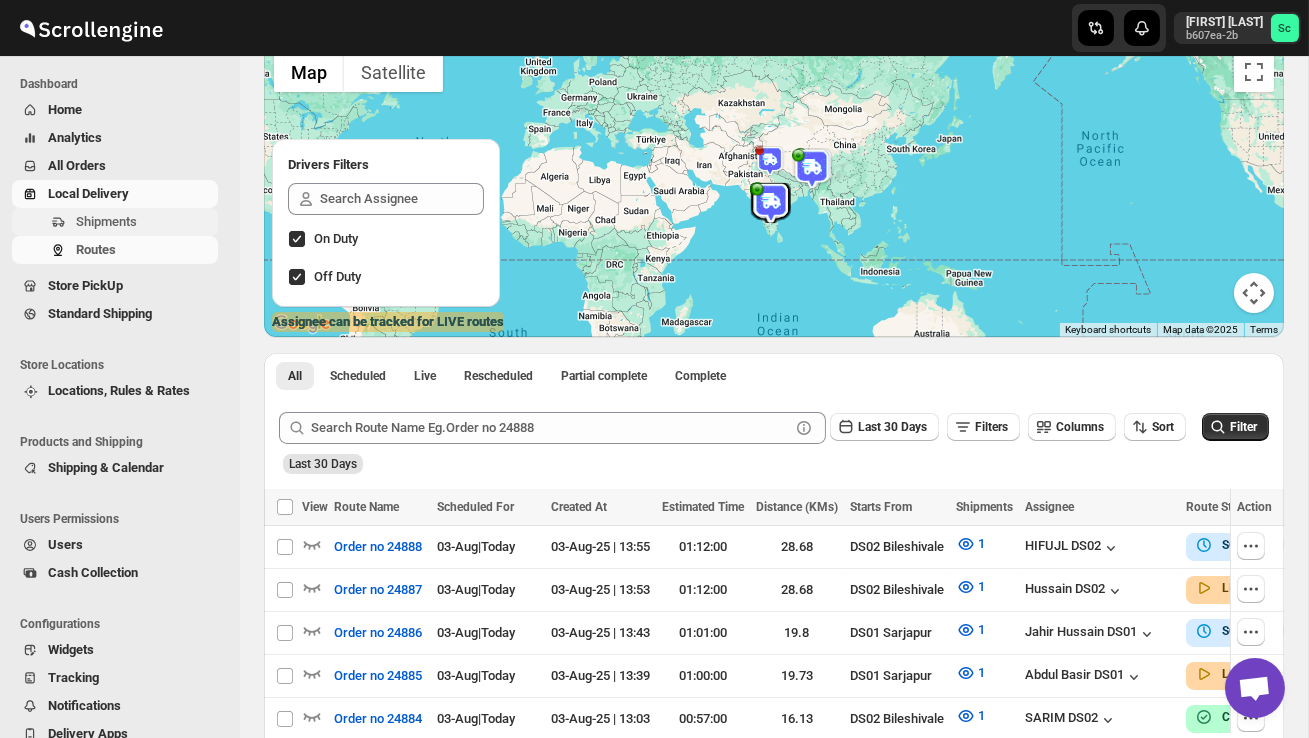click on "Shipments" at bounding box center (106, 221) 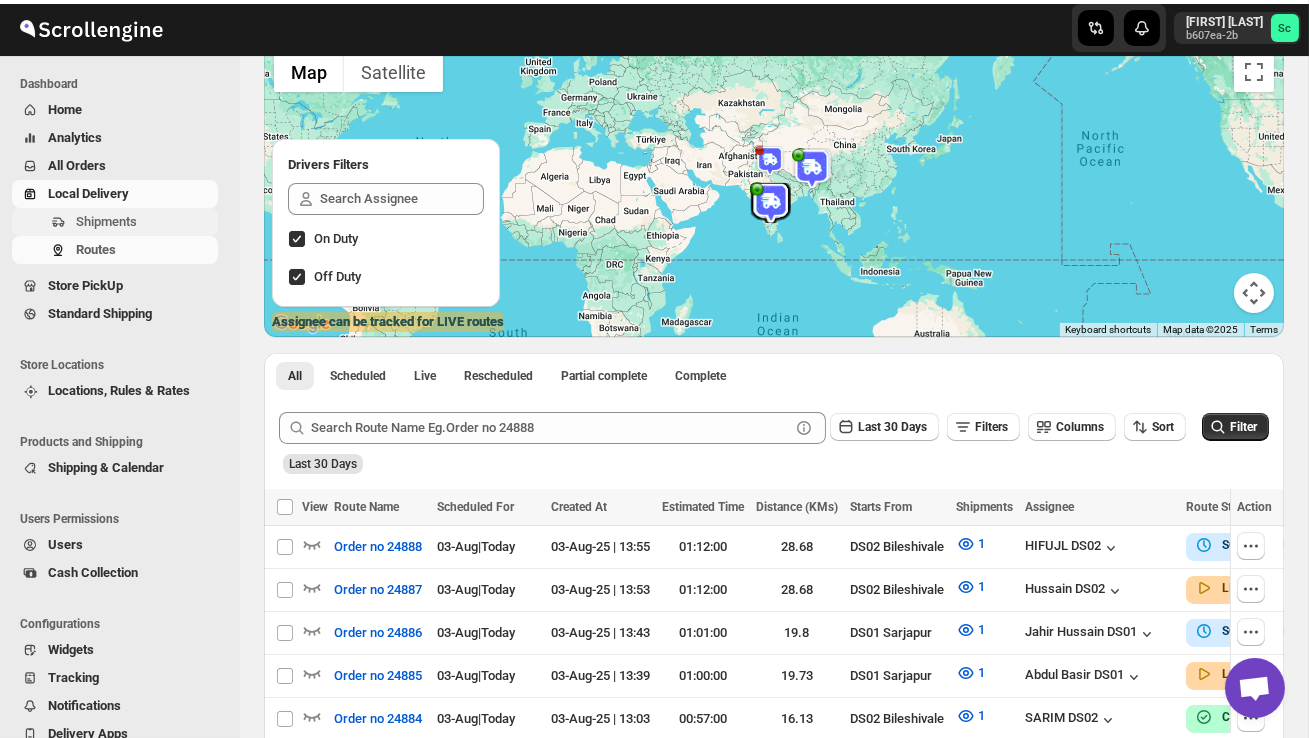 scroll, scrollTop: 0, scrollLeft: 0, axis: both 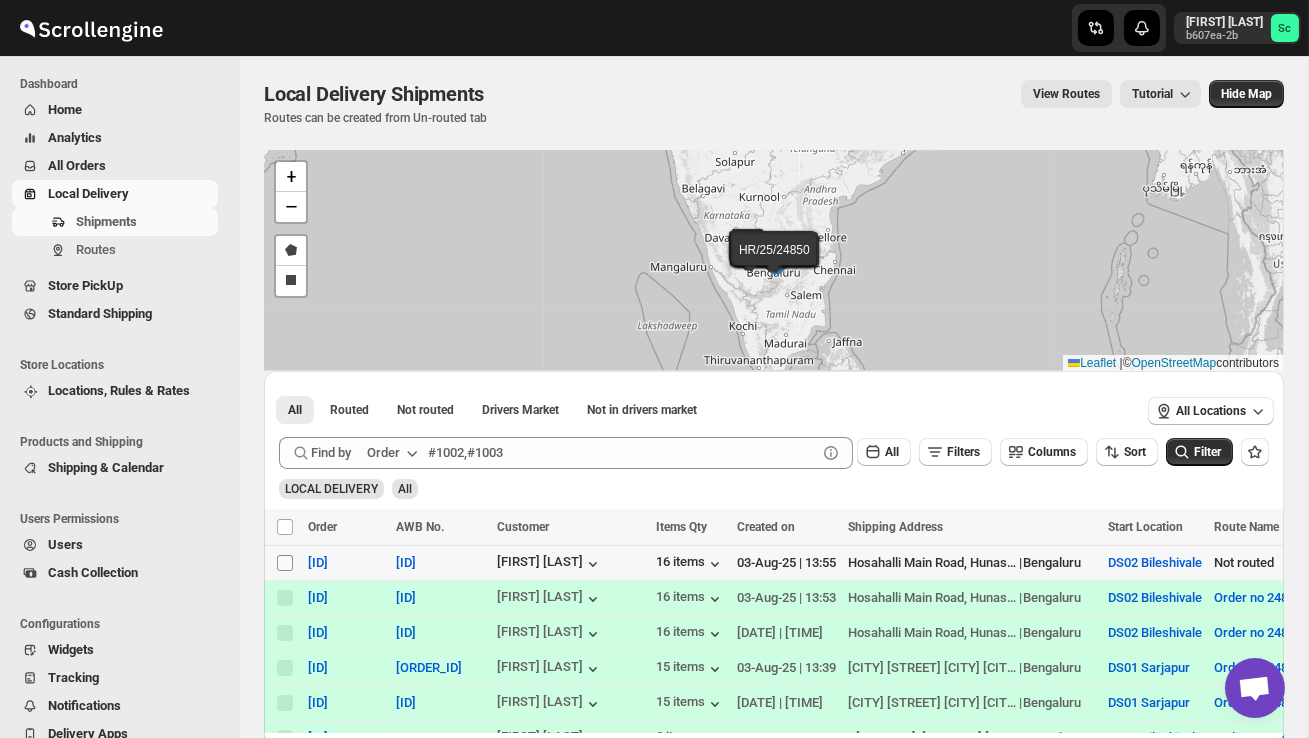 click on "Select shipment" at bounding box center (285, 563) 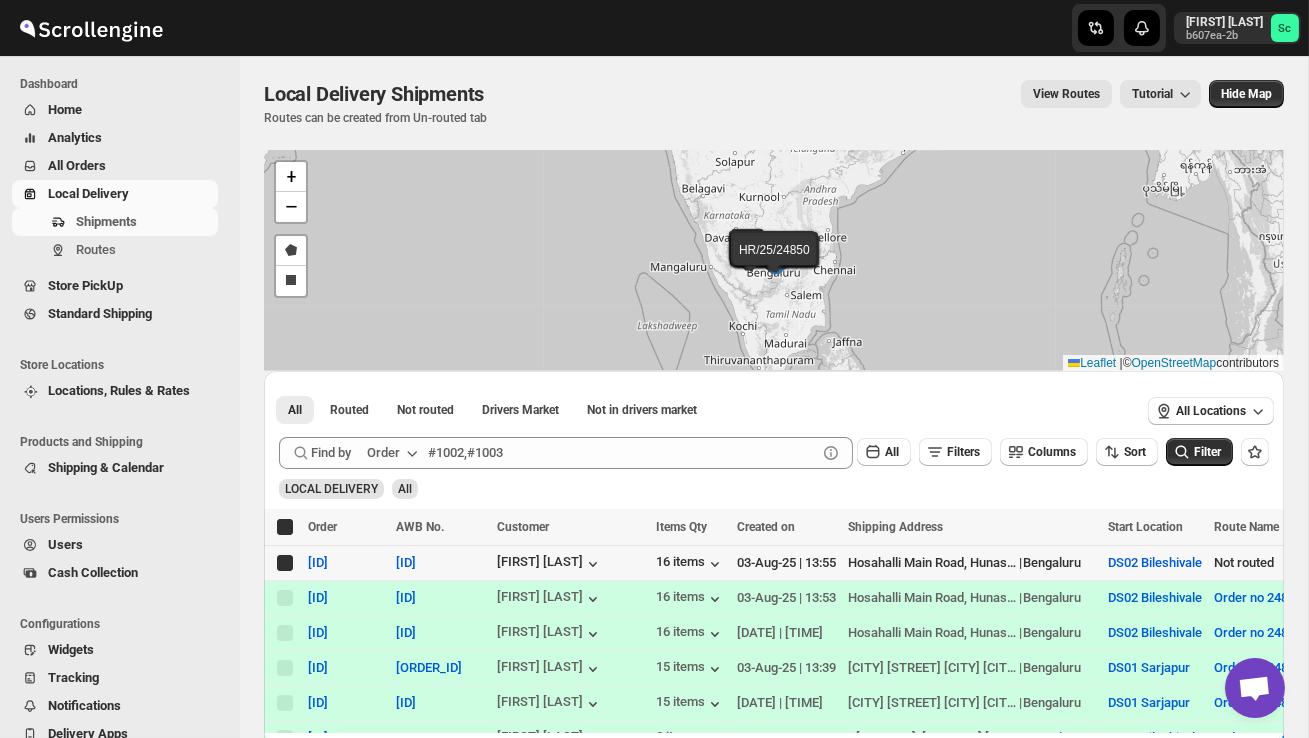 checkbox on "true" 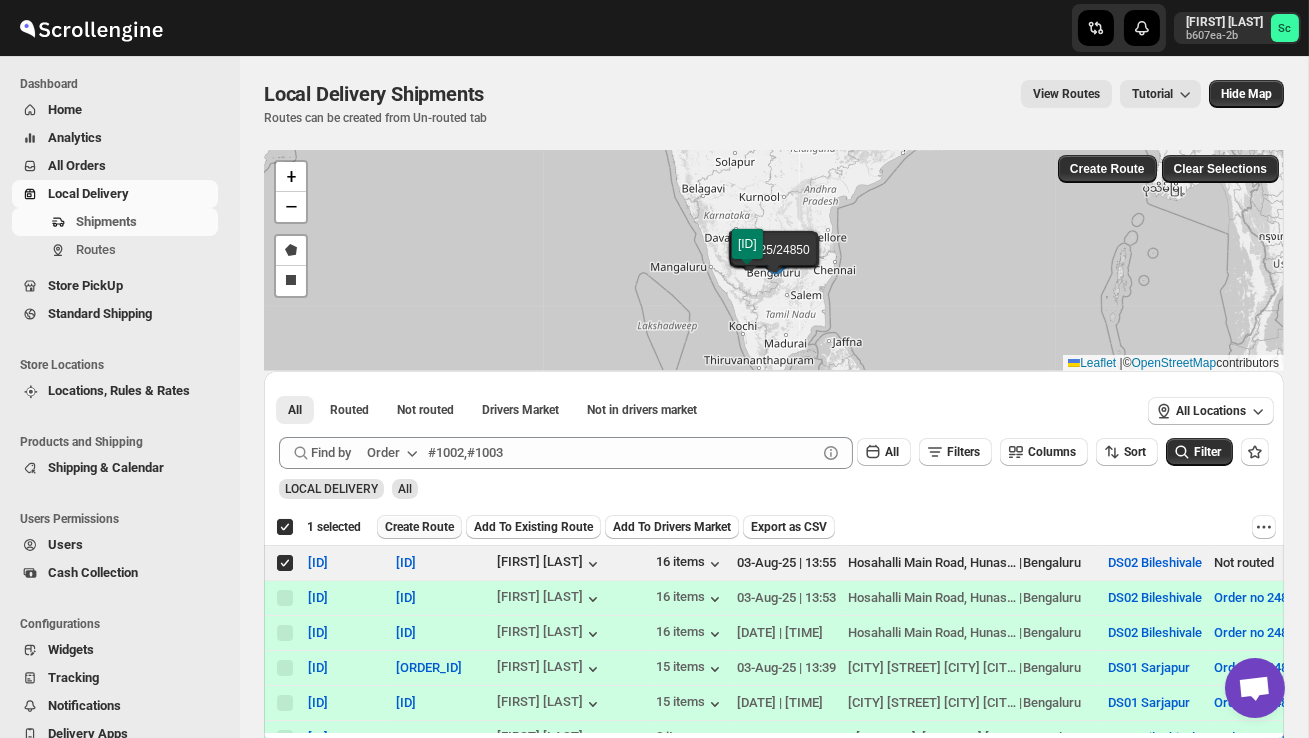 click on "Create Route" at bounding box center (419, 527) 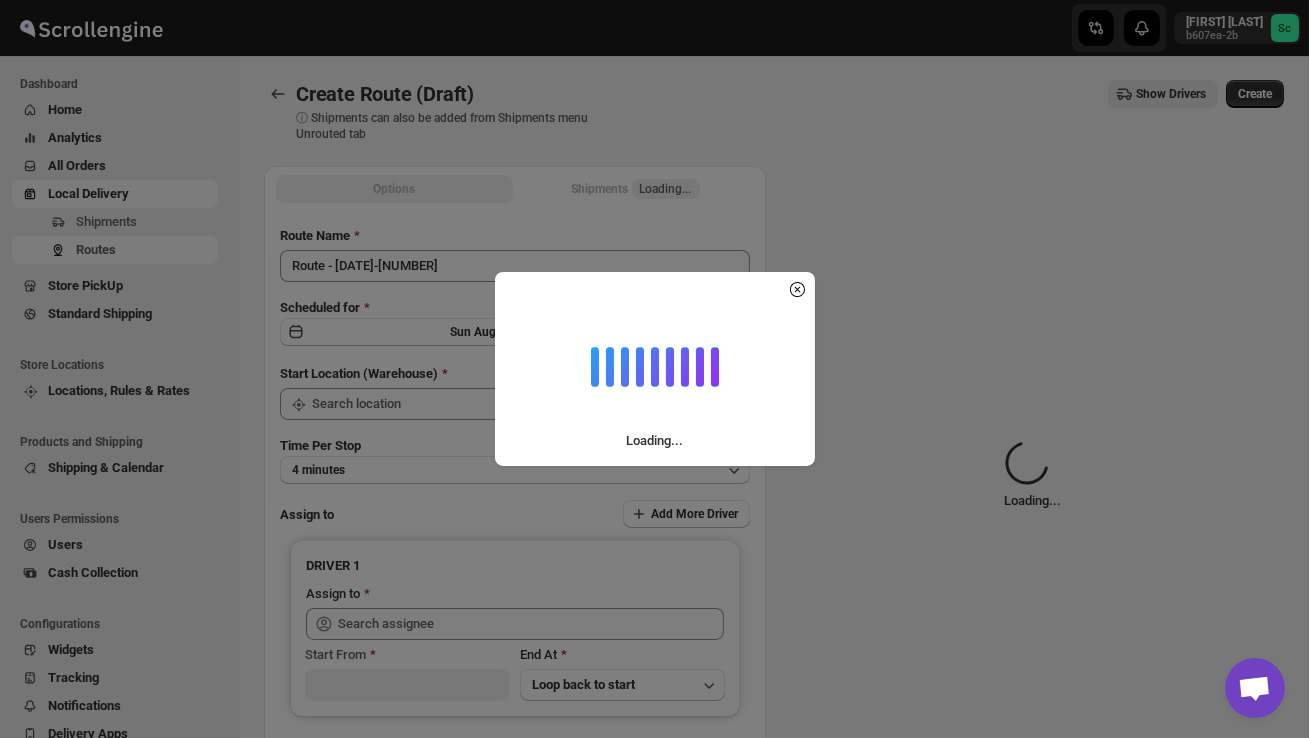 type on "DS02 Bileshivale" 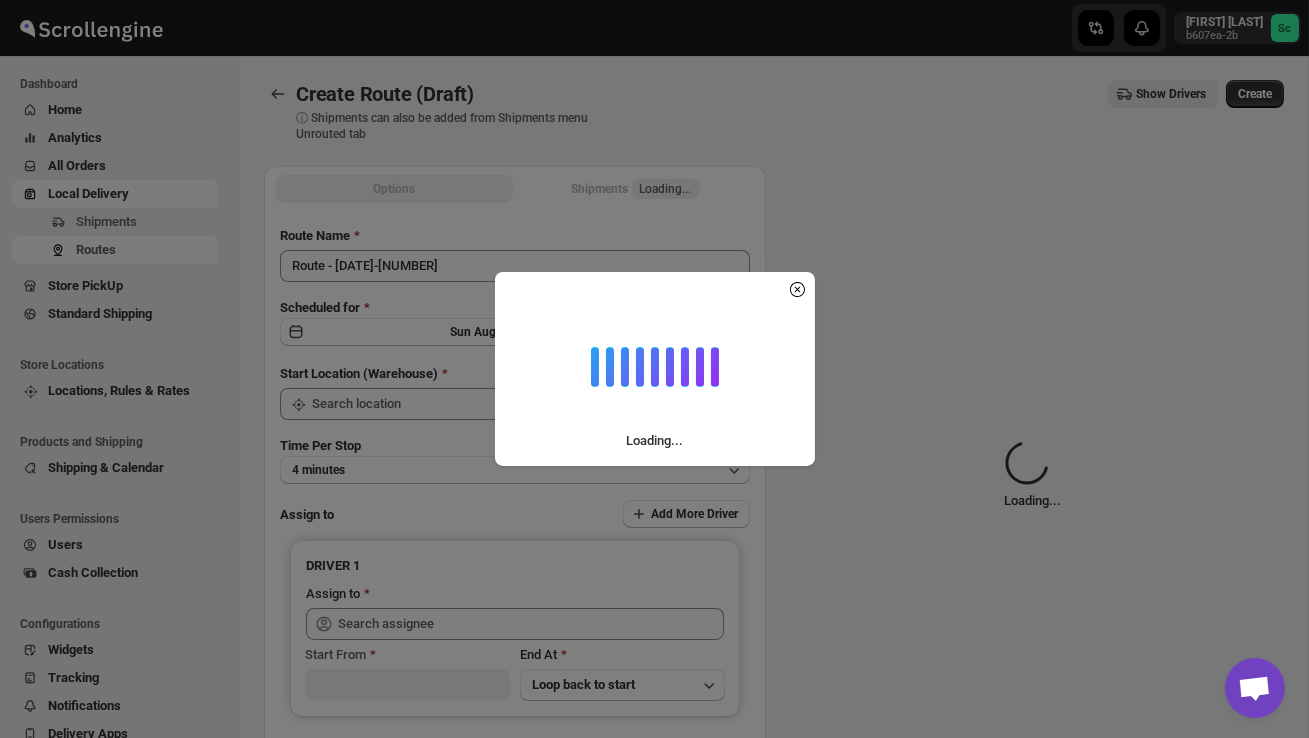 type on "DS02 Bileshivale" 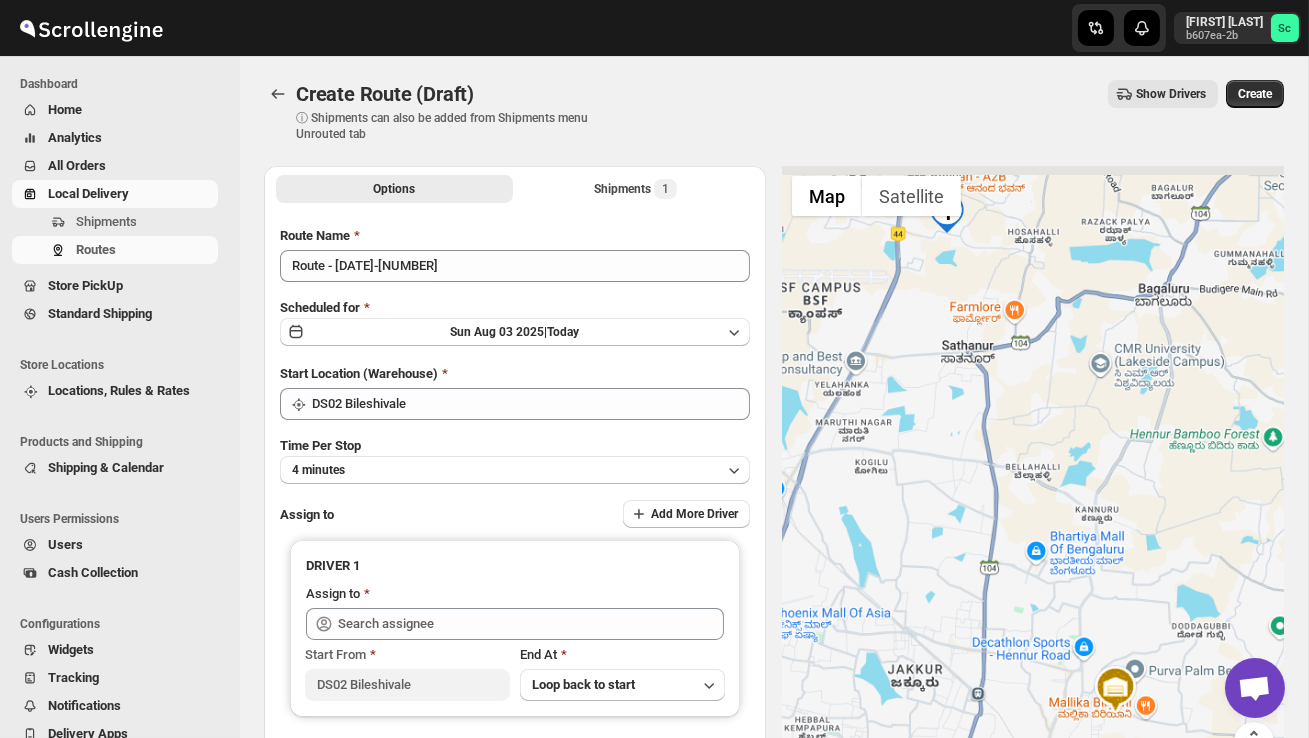 click on "Route Name Route - [DATE]-[NUMBER] Scheduled for Sun Aug 03 2025 | Today Start Location (Warehouse) DS02 Bileshivale Time Per Stop 4 minutes Assign to Add More Driver DRIVER 1 Assign to Start From DS02 Bileshivale End At Loop back to start" at bounding box center (515, 500) 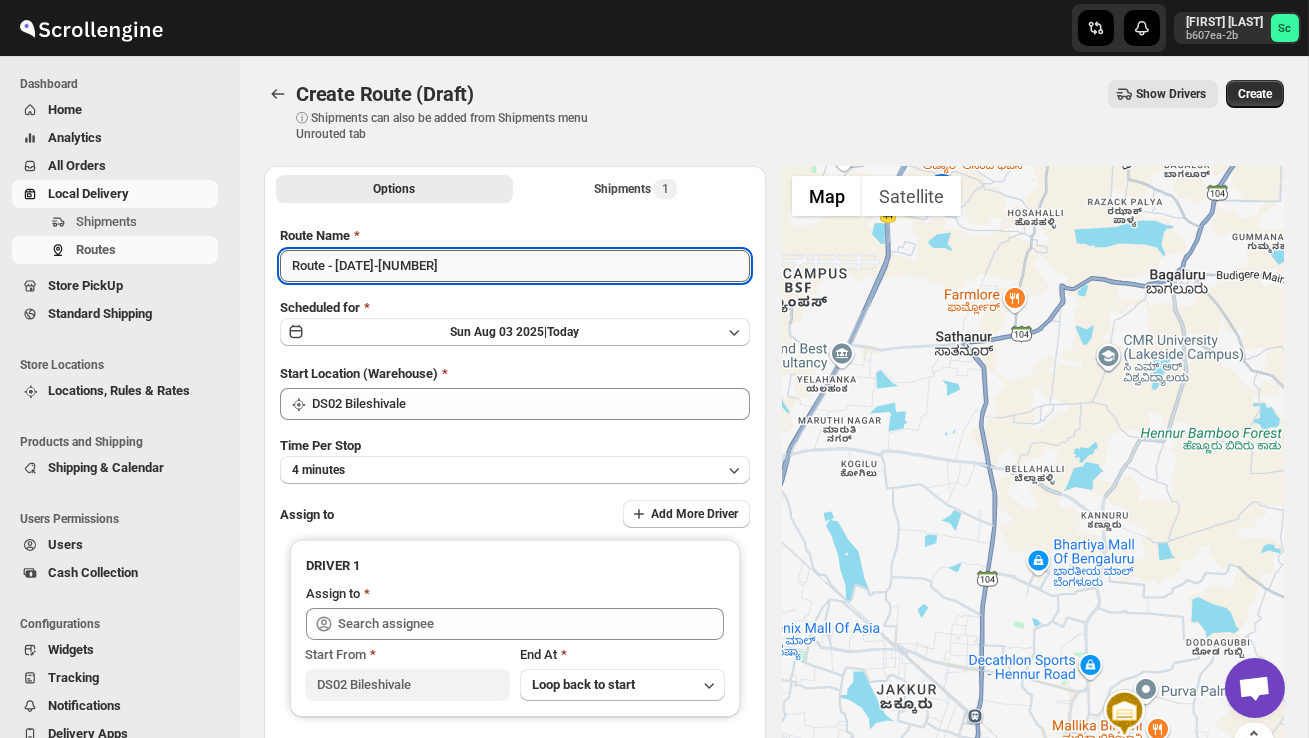click on "Route - [DATE]-[NUMBER]" at bounding box center (515, 266) 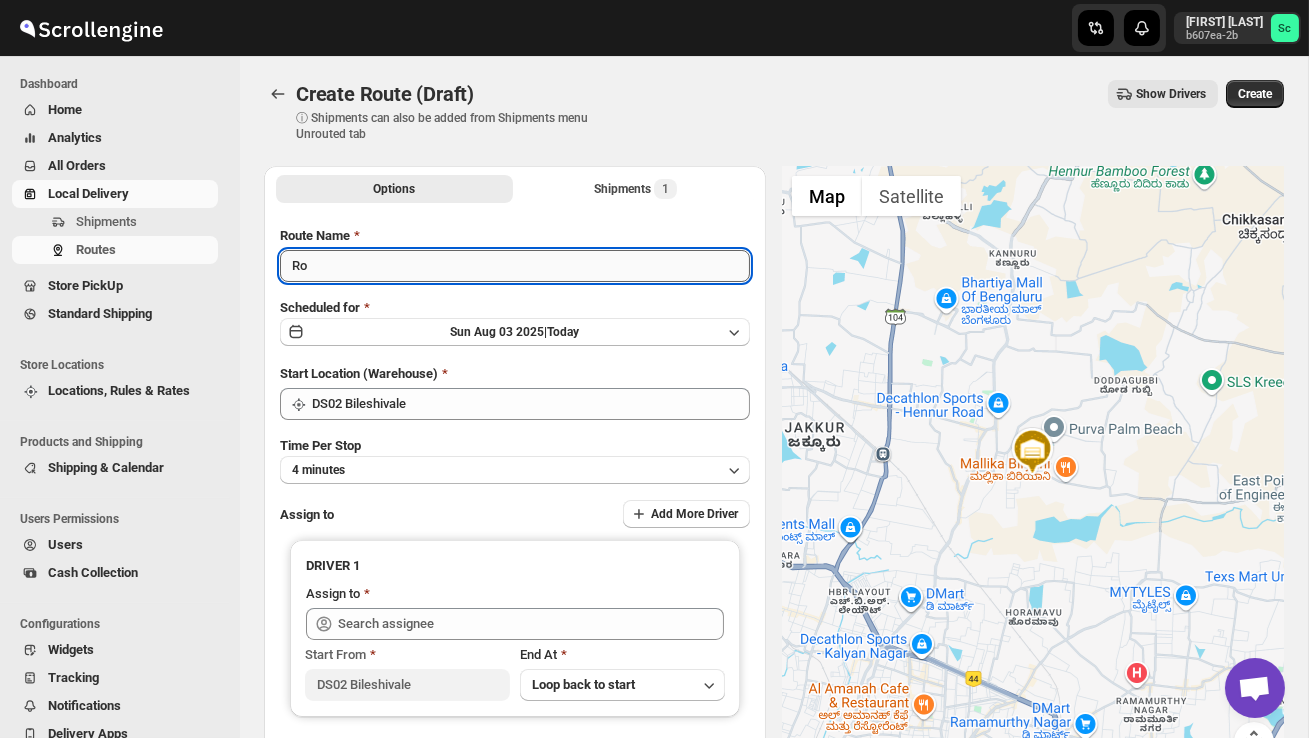 type on "R" 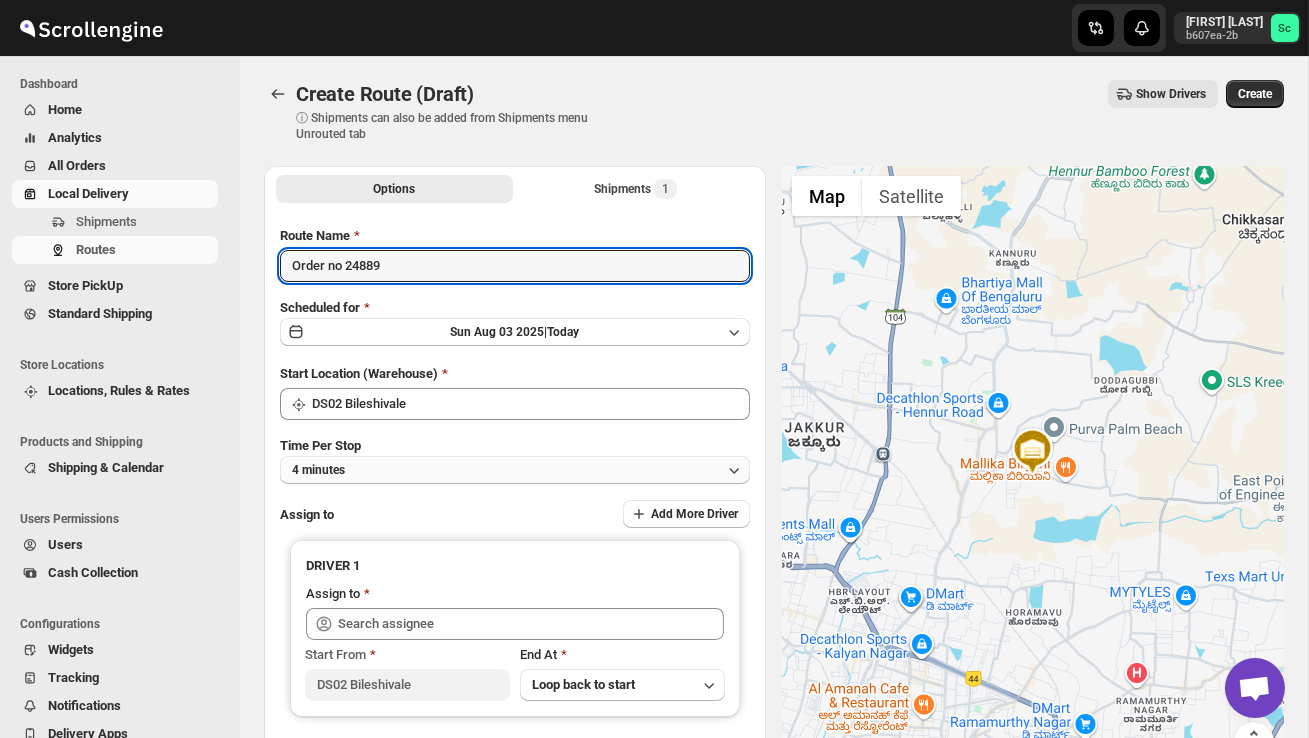type on "Order no 24889" 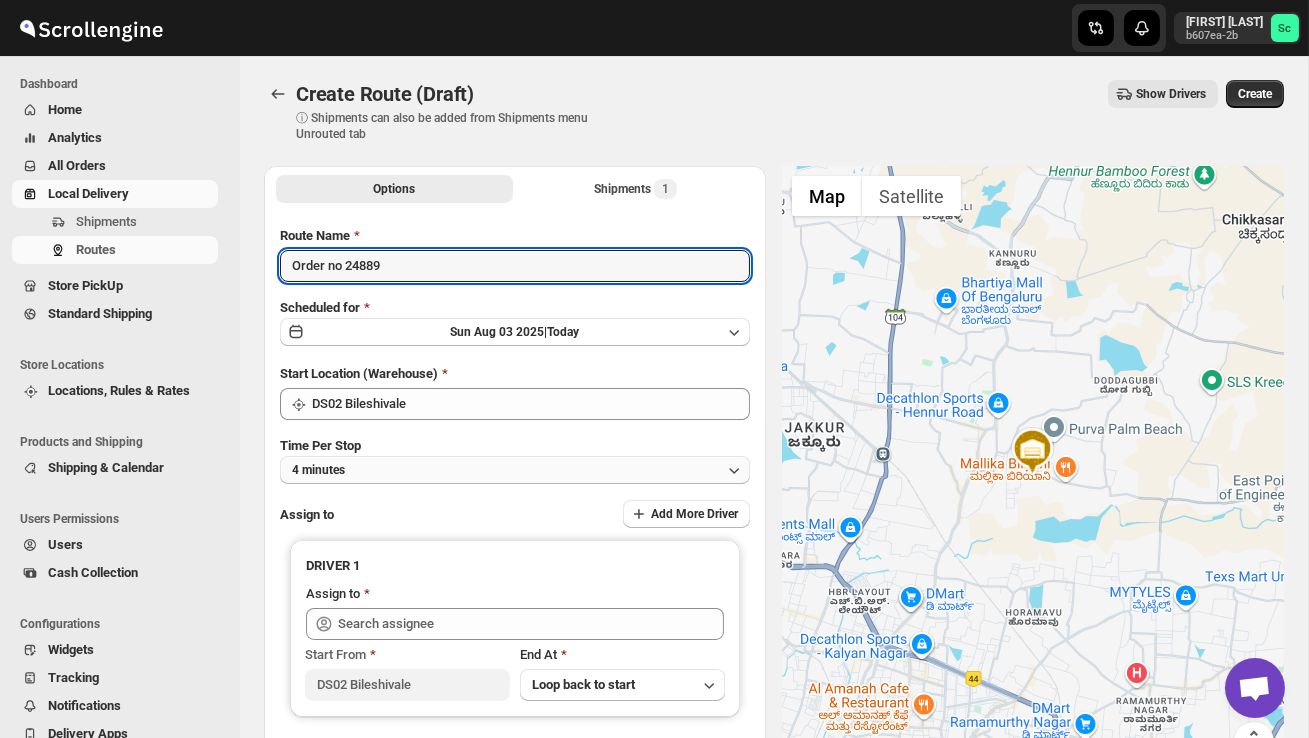 click on "4 minutes" at bounding box center (515, 470) 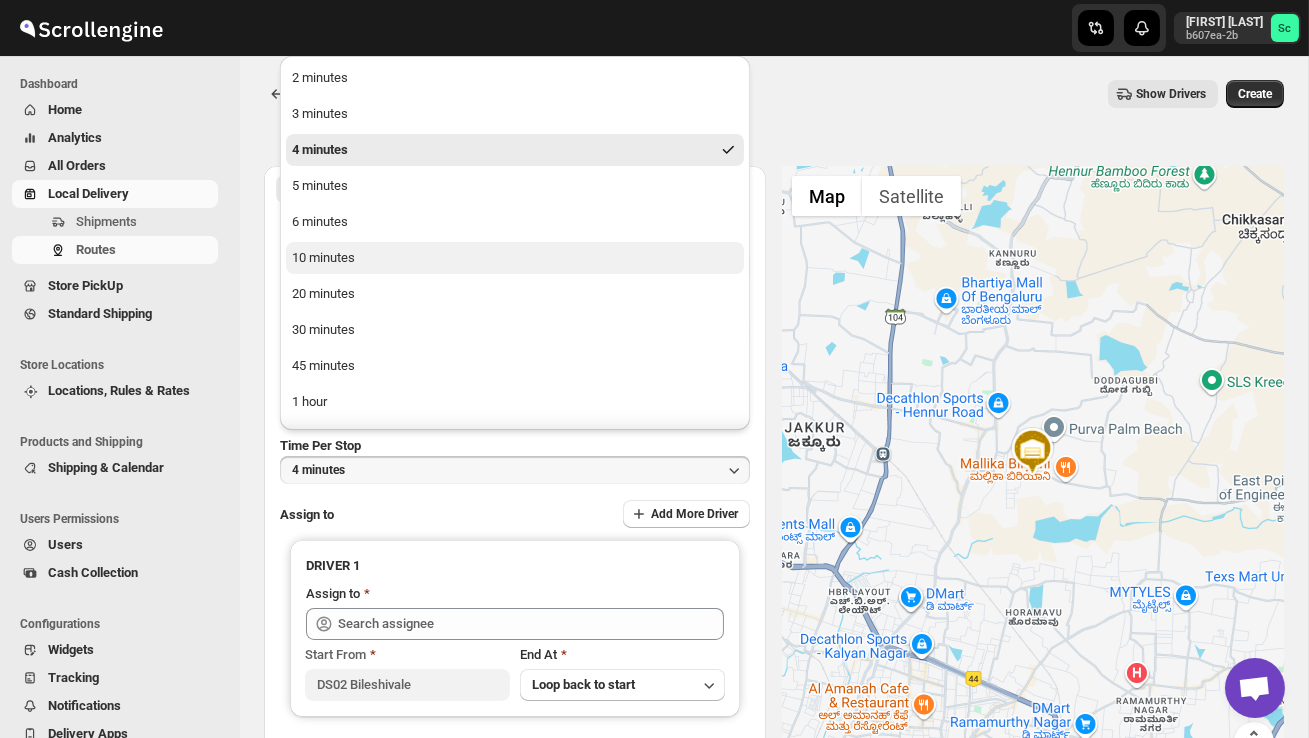 click on "10 minutes" at bounding box center [515, 258] 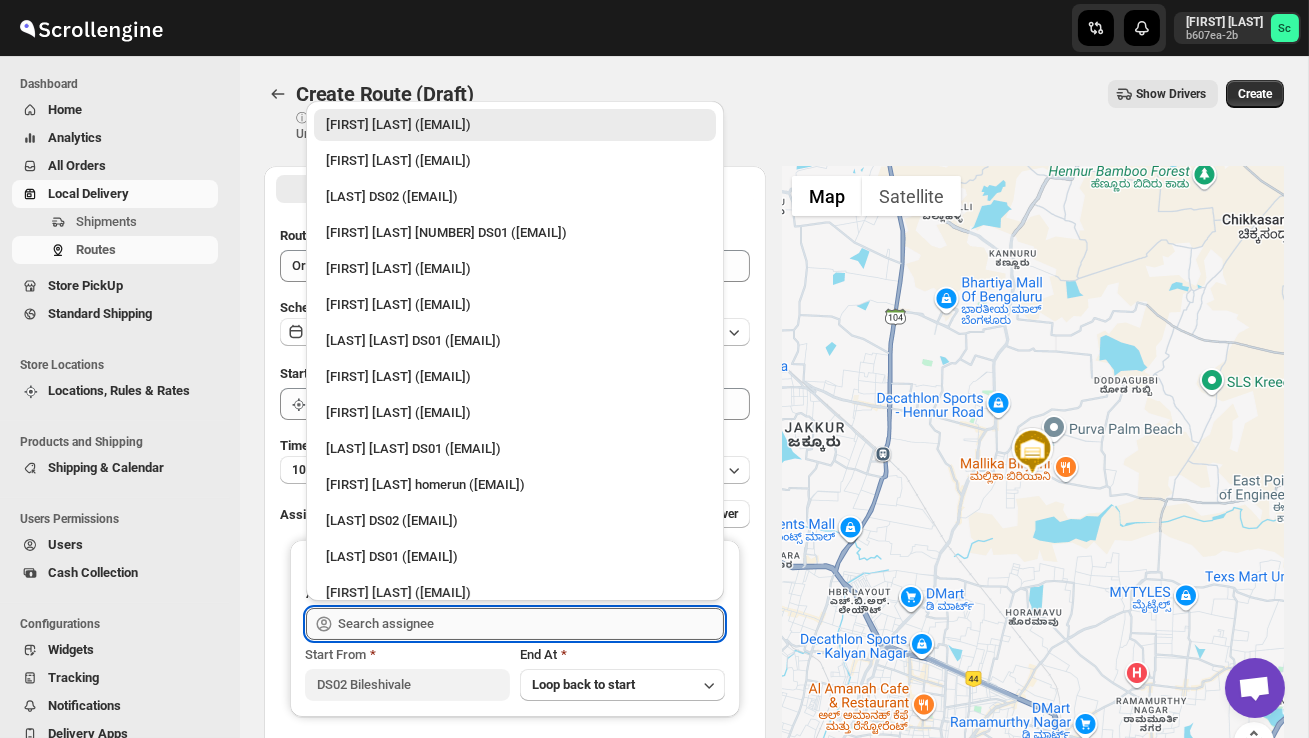 click at bounding box center (531, 624) 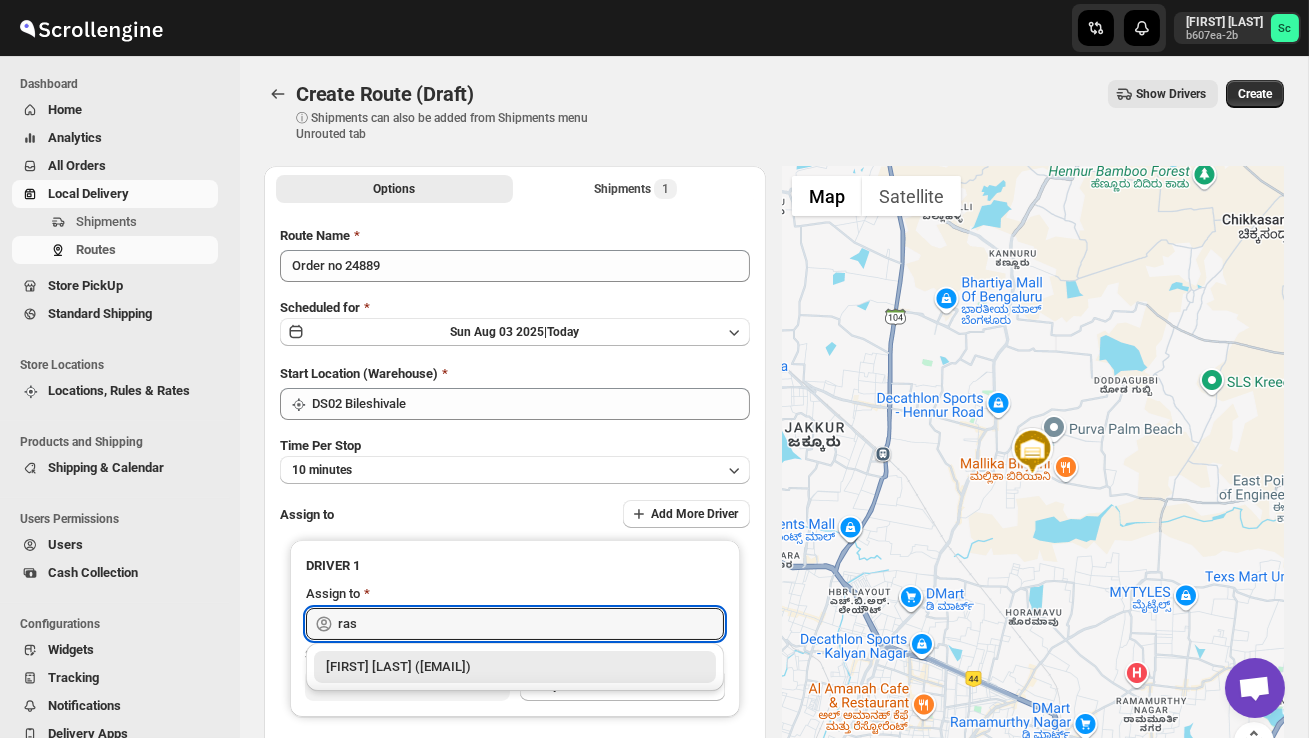 click on "[FIRST] [LAST] ([EMAIL])" at bounding box center (515, 667) 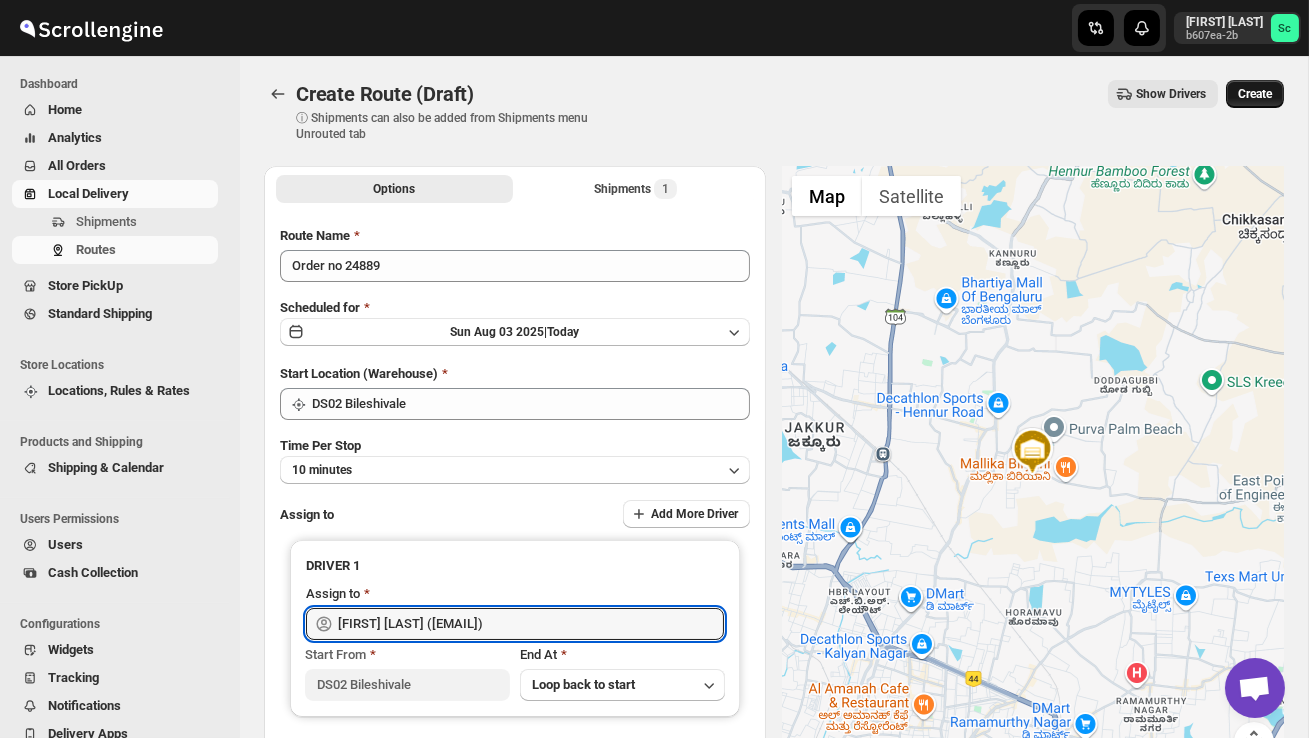 type on "[FIRST] [LAST] ([EMAIL])" 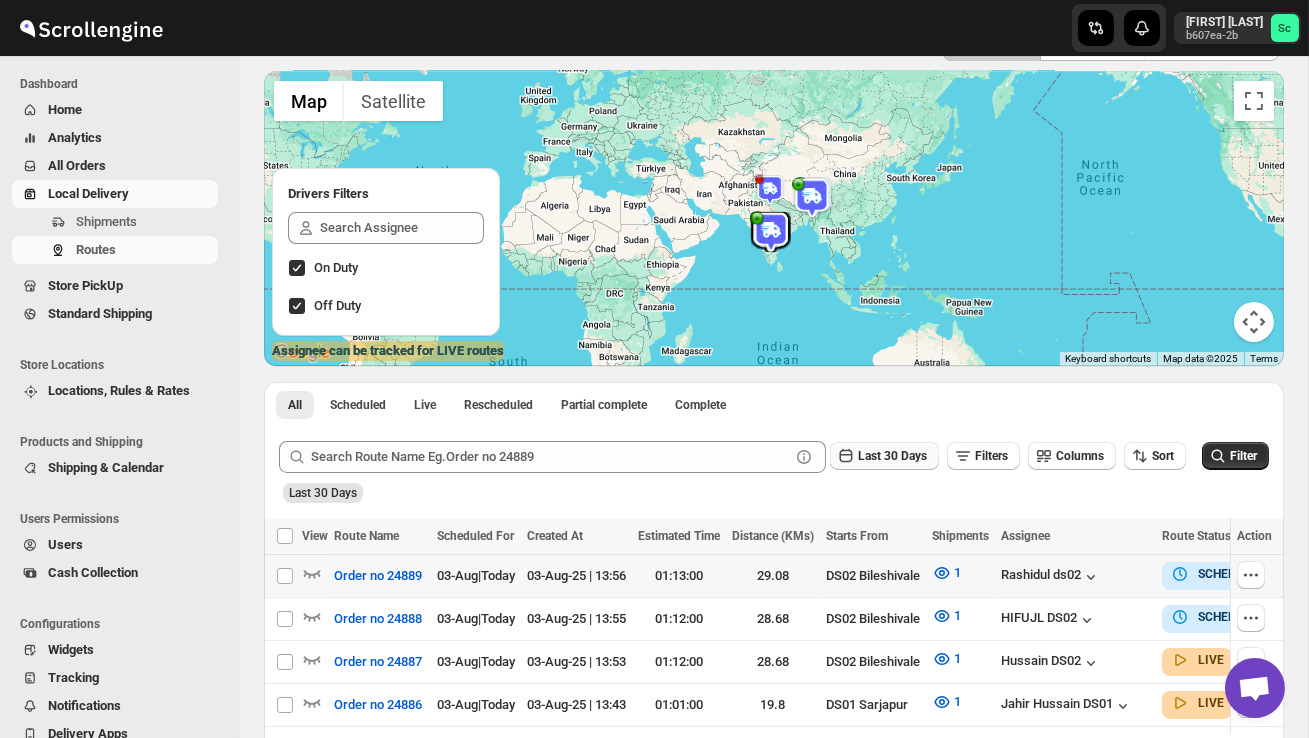 scroll, scrollTop: 125, scrollLeft: 0, axis: vertical 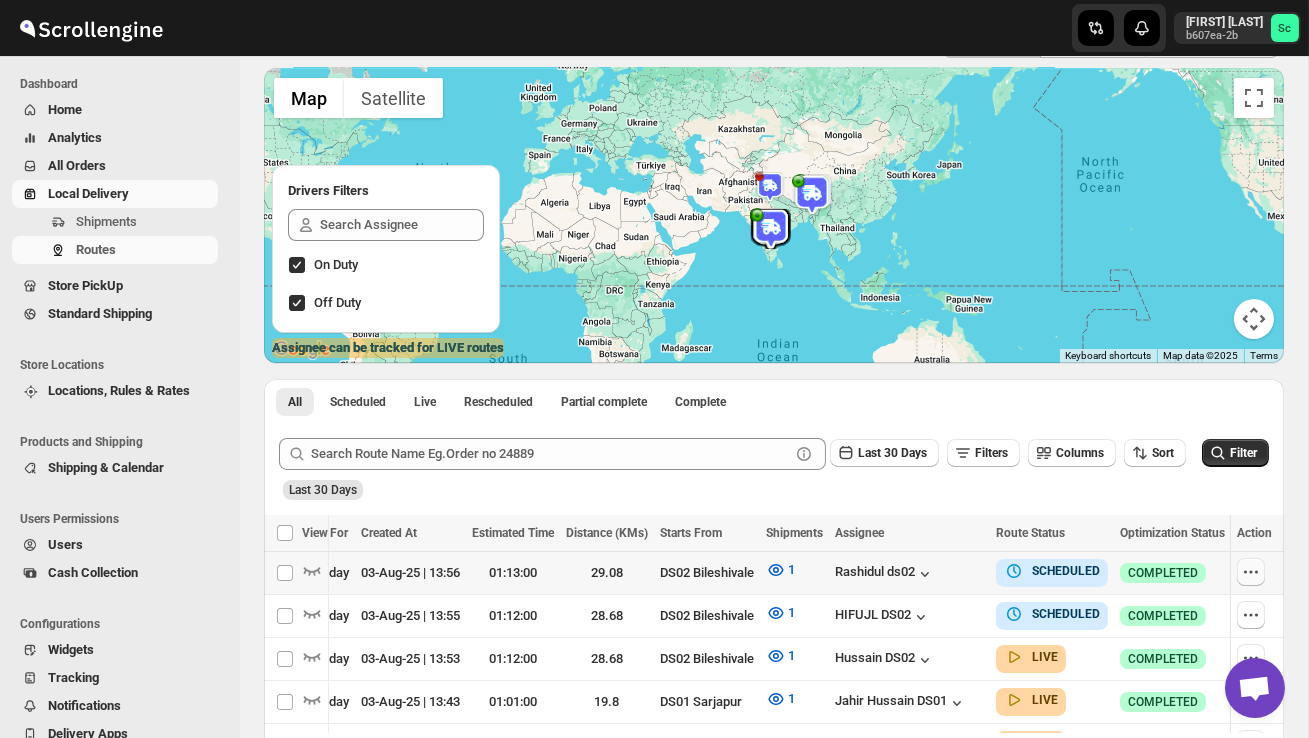 click at bounding box center (1254, 573) 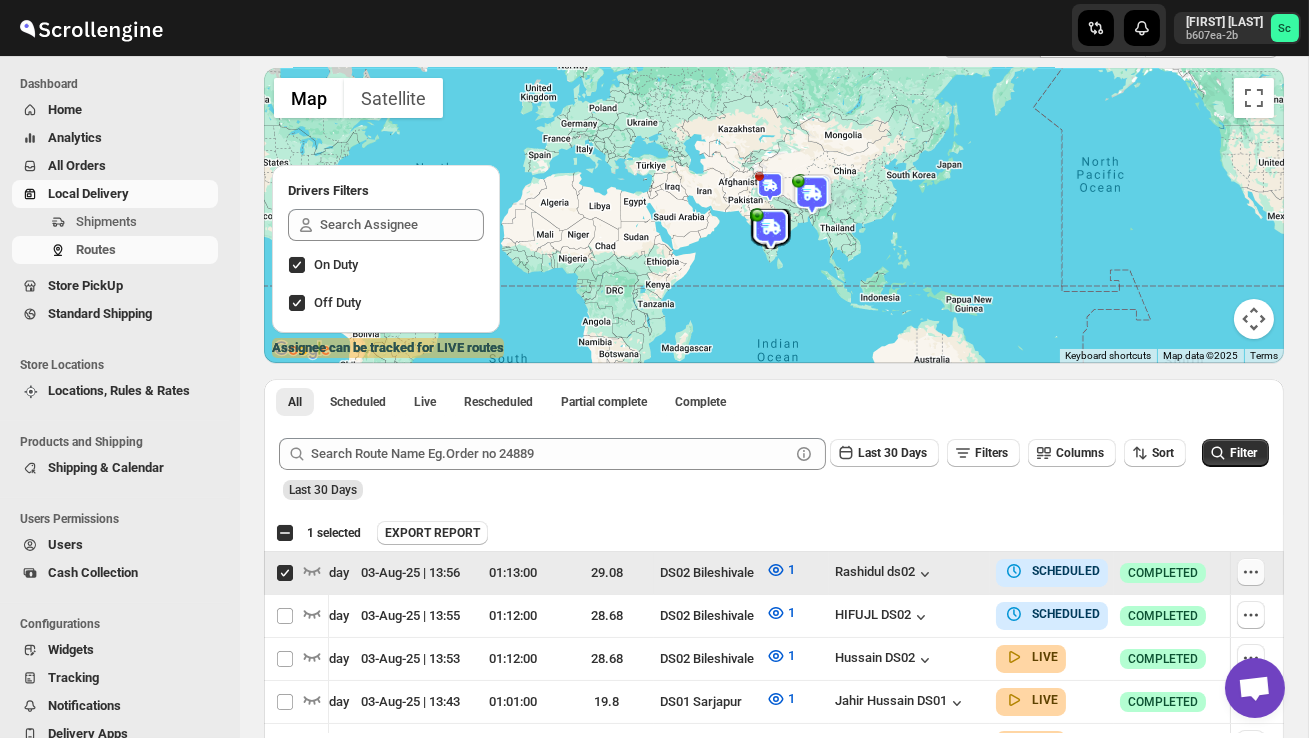 scroll, scrollTop: 0, scrollLeft: 1, axis: horizontal 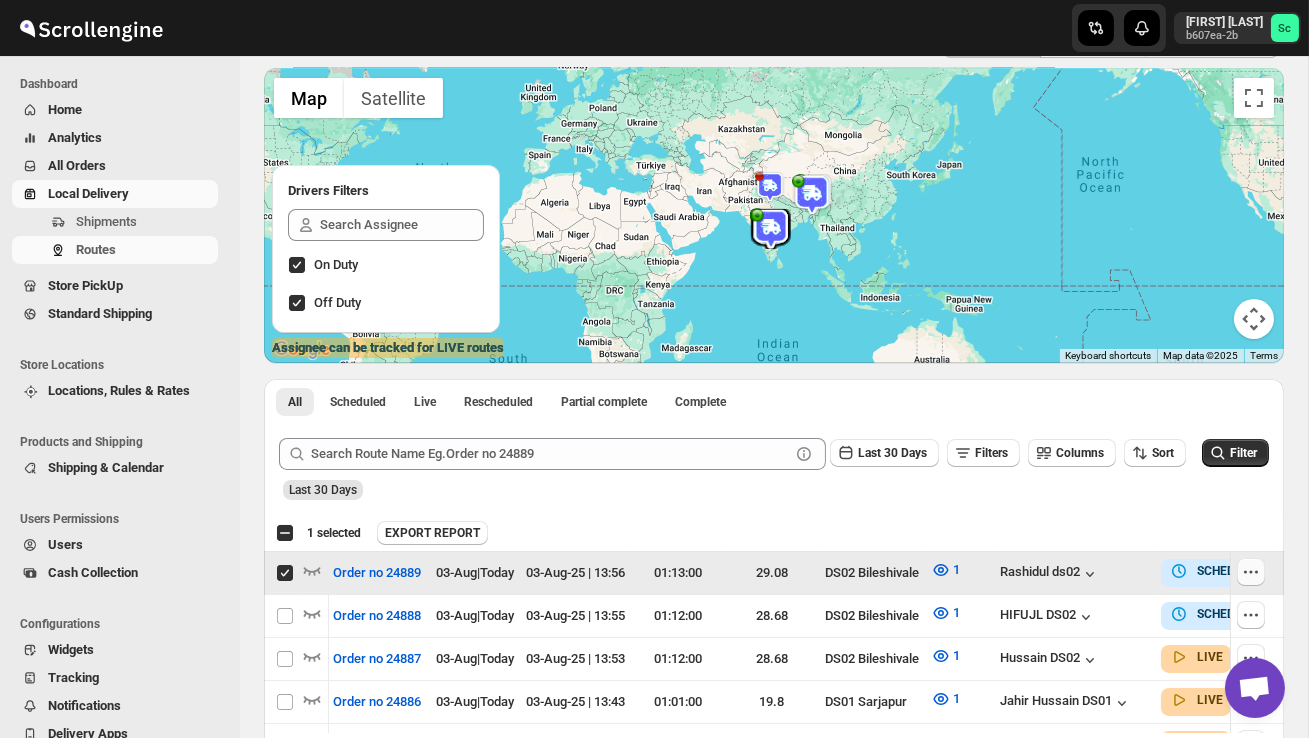 click 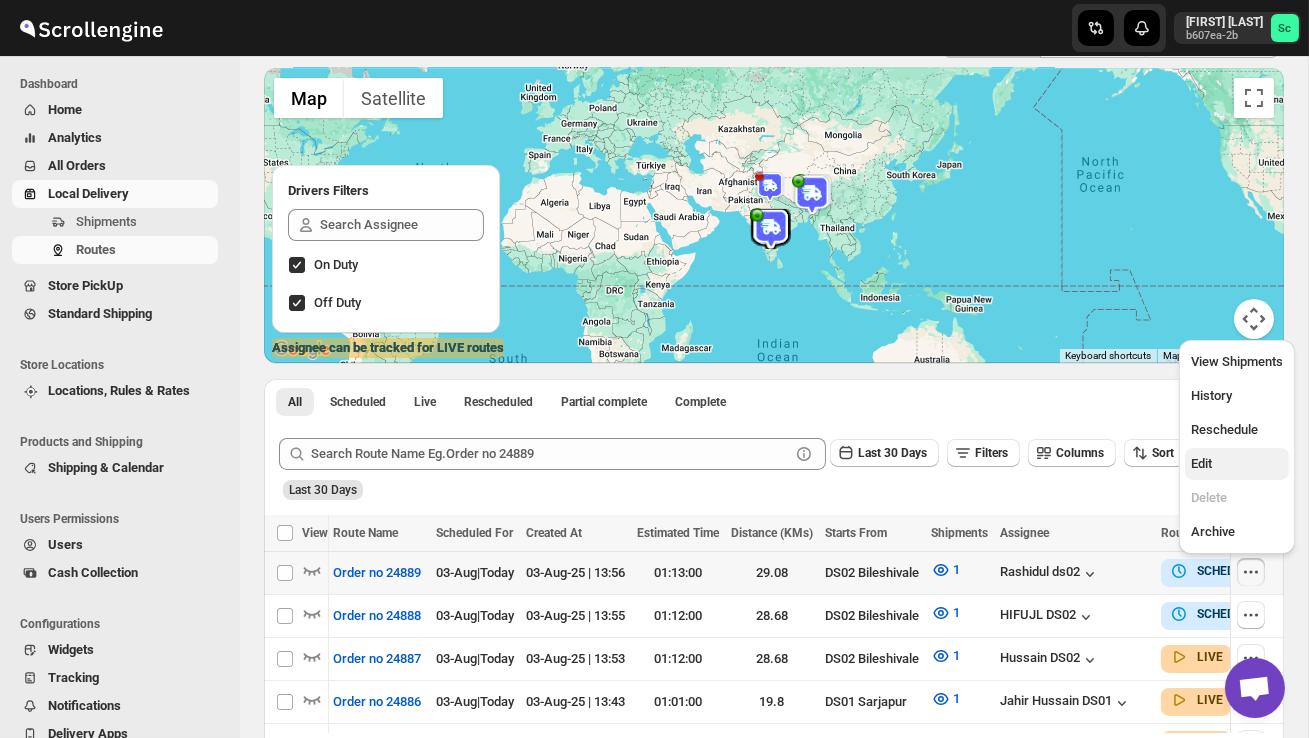 click on "Edit" at bounding box center [1237, 464] 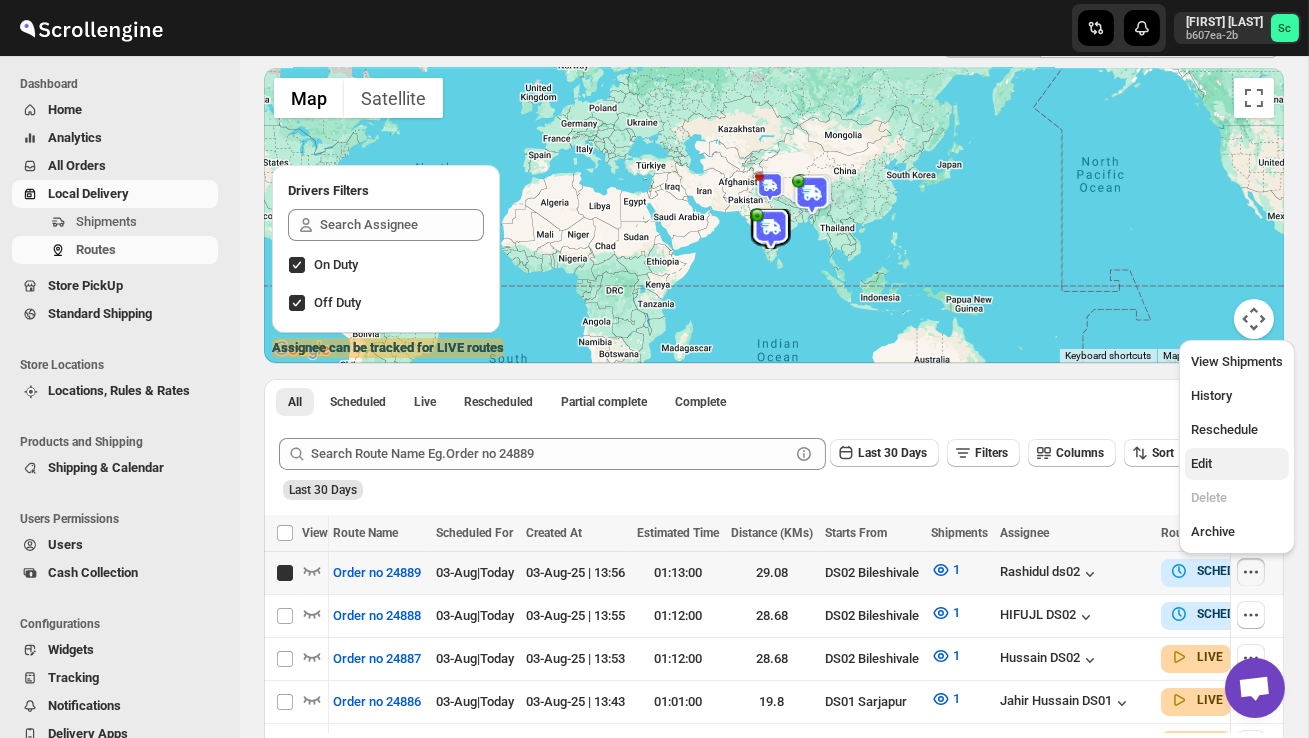 checkbox on "true" 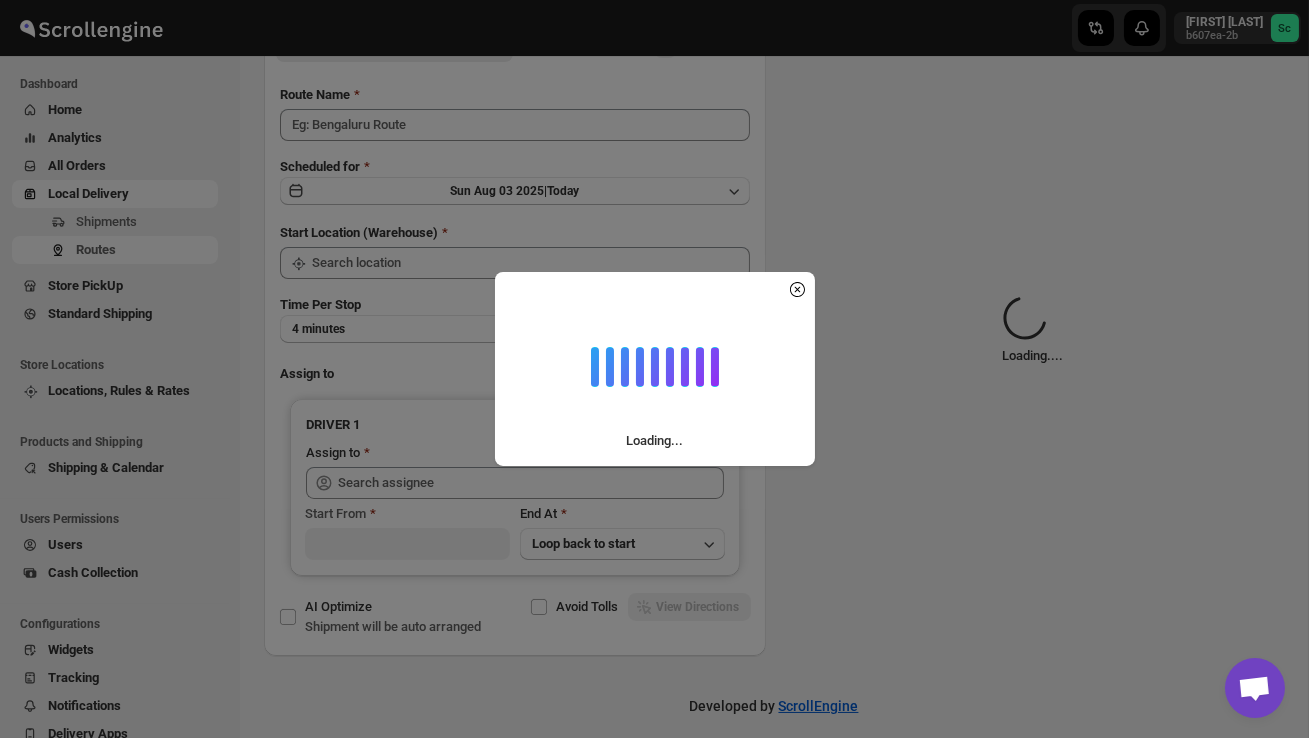 scroll, scrollTop: 0, scrollLeft: 0, axis: both 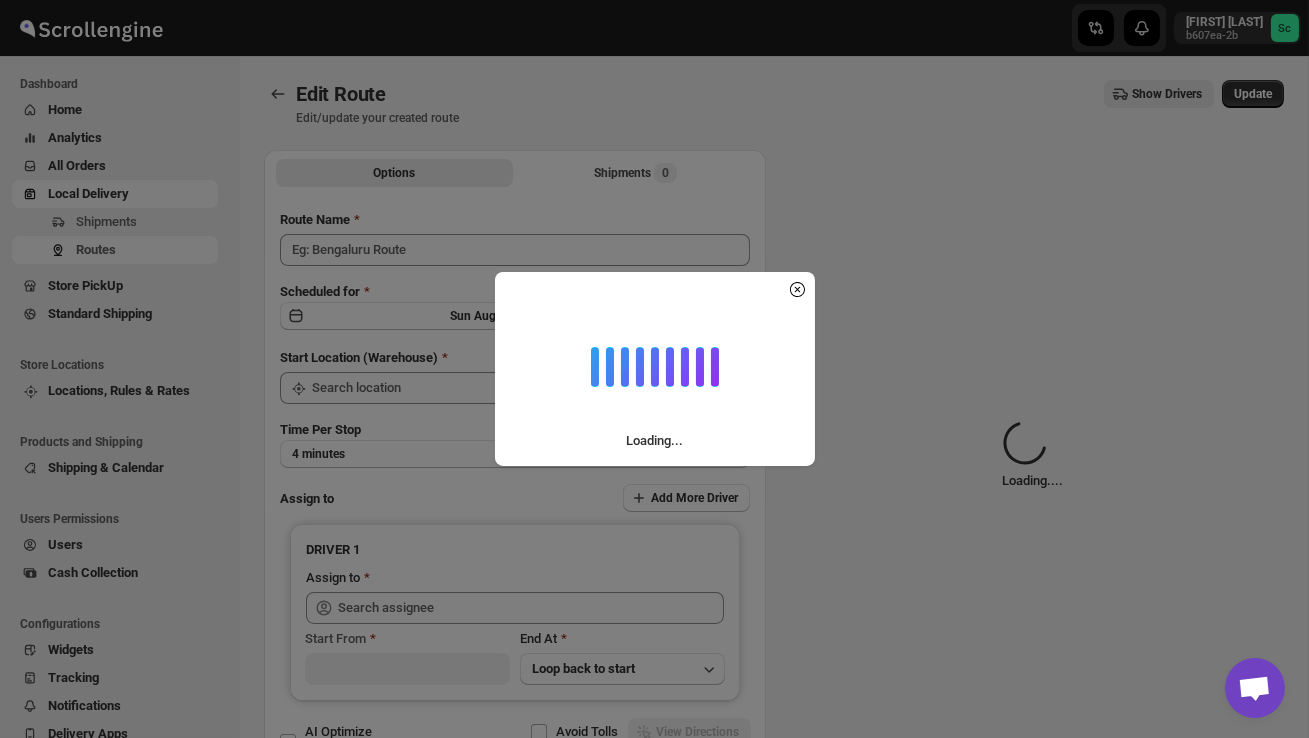type on "Order no 24889" 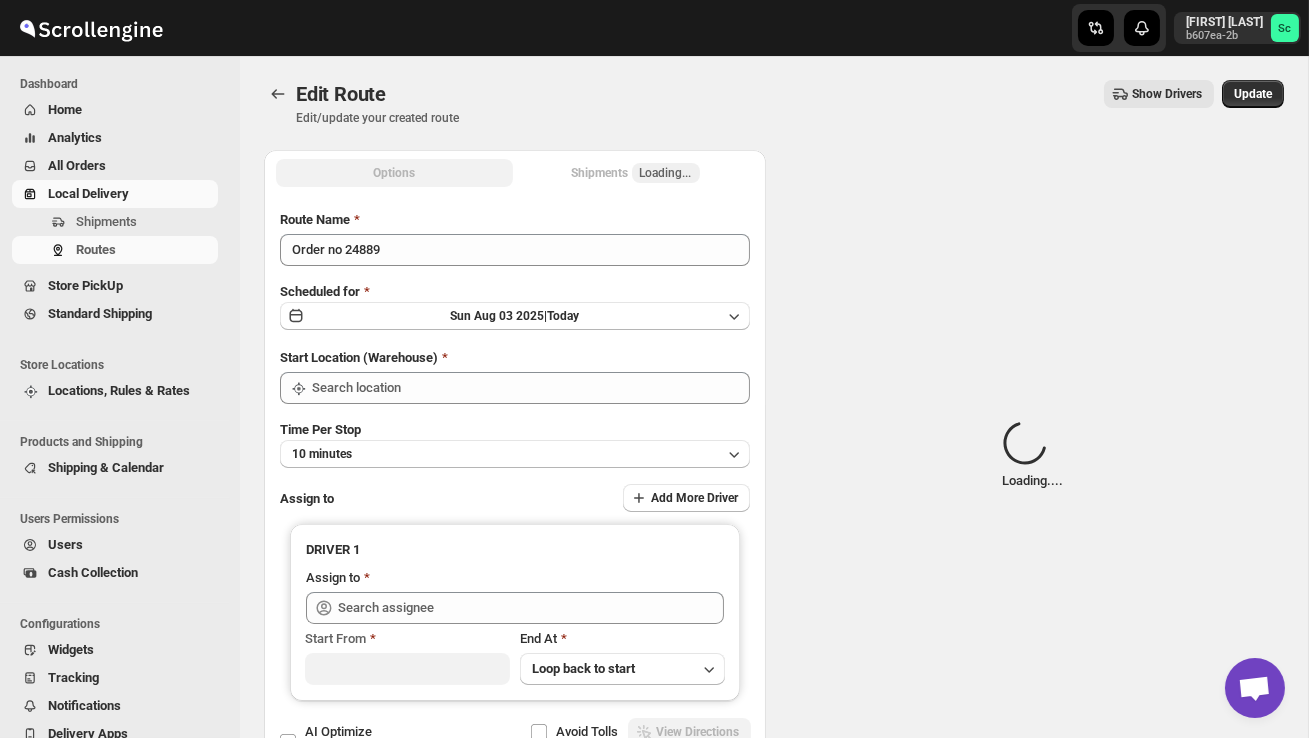 type on "DS02 Bileshivale" 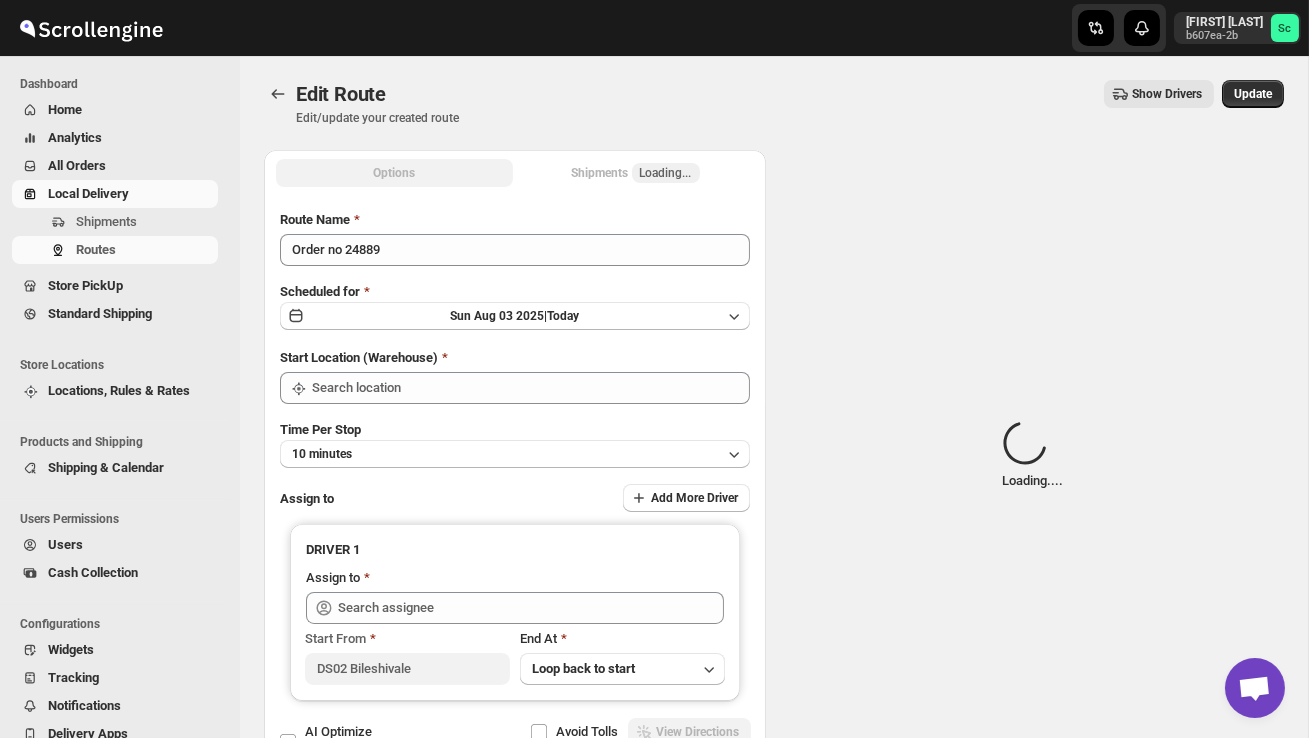 type on "DS02 Bileshivale" 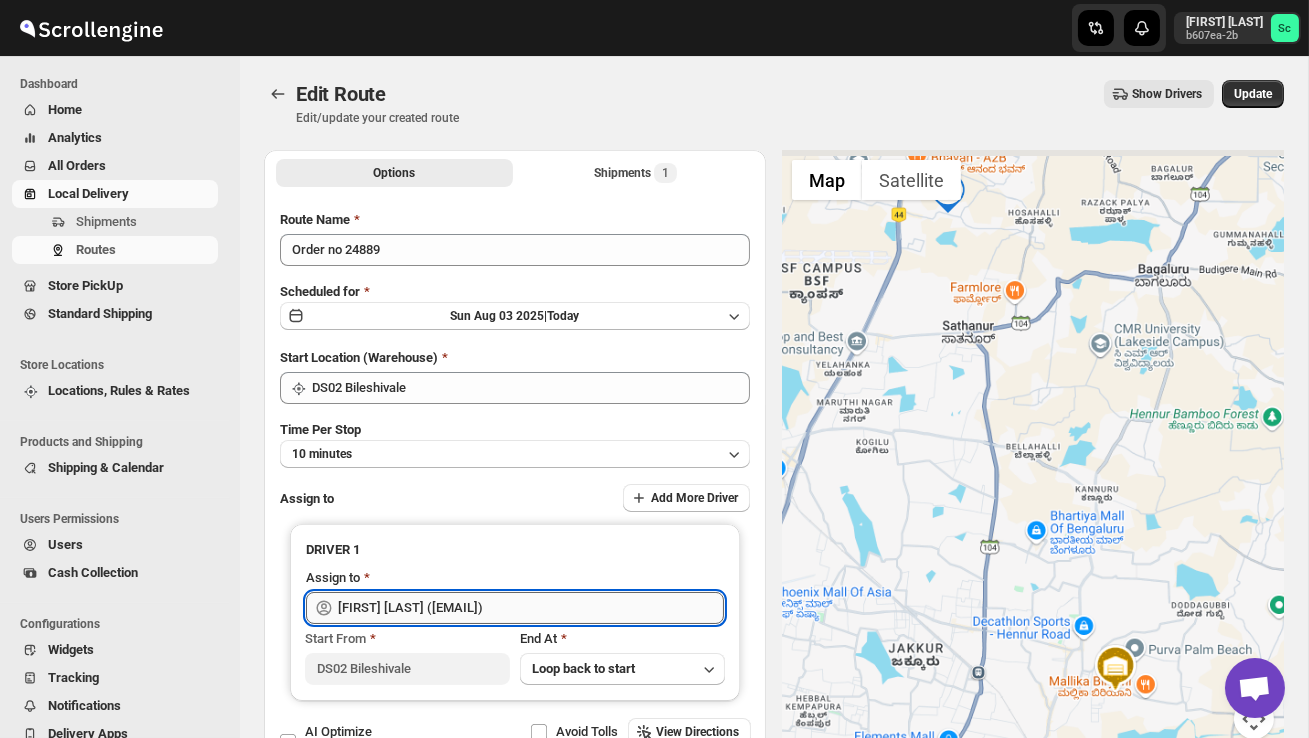 click on "[FIRST] [LAST] ([EMAIL])" at bounding box center [531, 608] 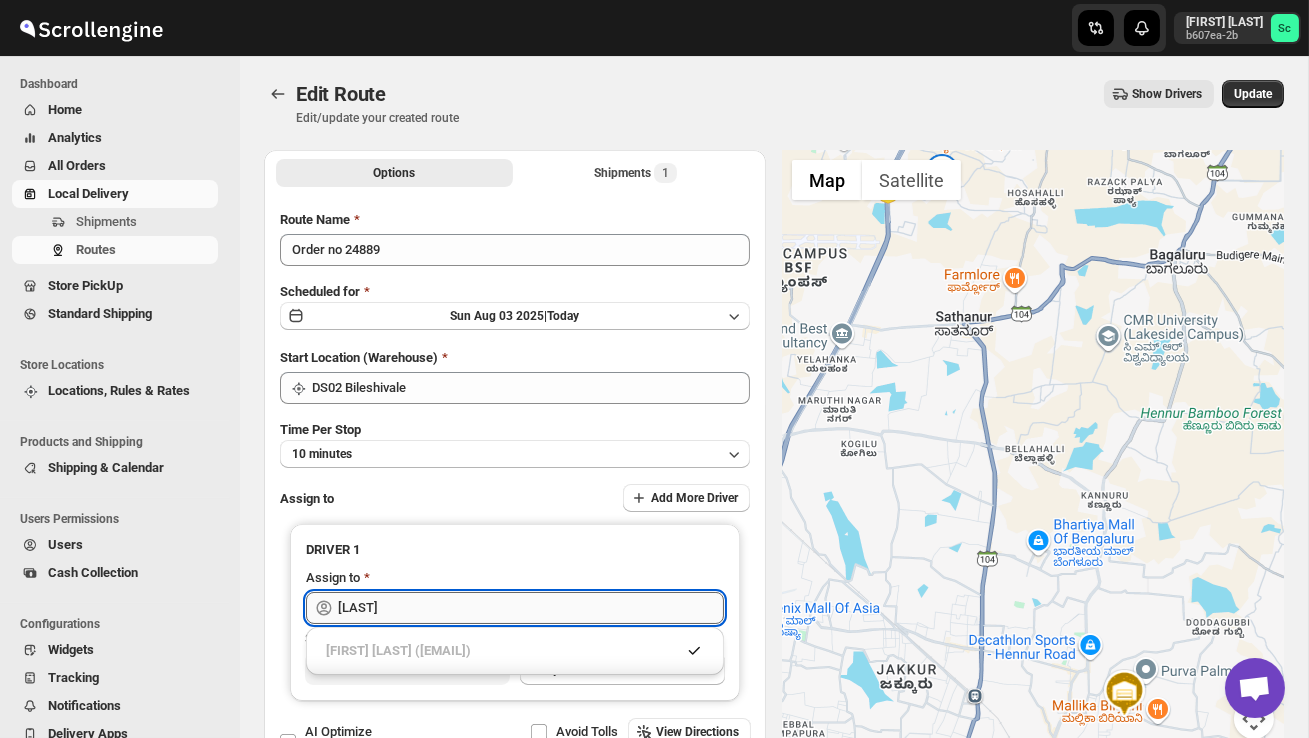 type on "R" 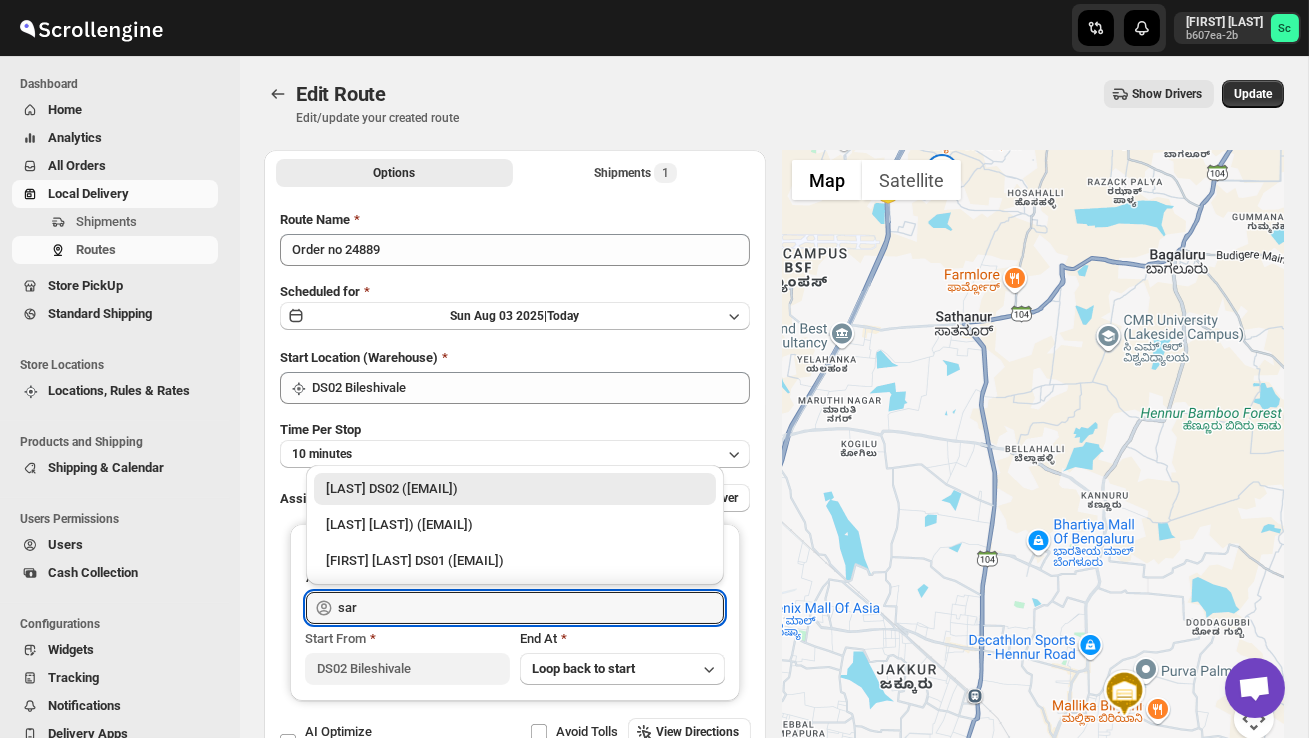 click on "[LAST] DS02 ([EMAIL])" at bounding box center (515, 489) 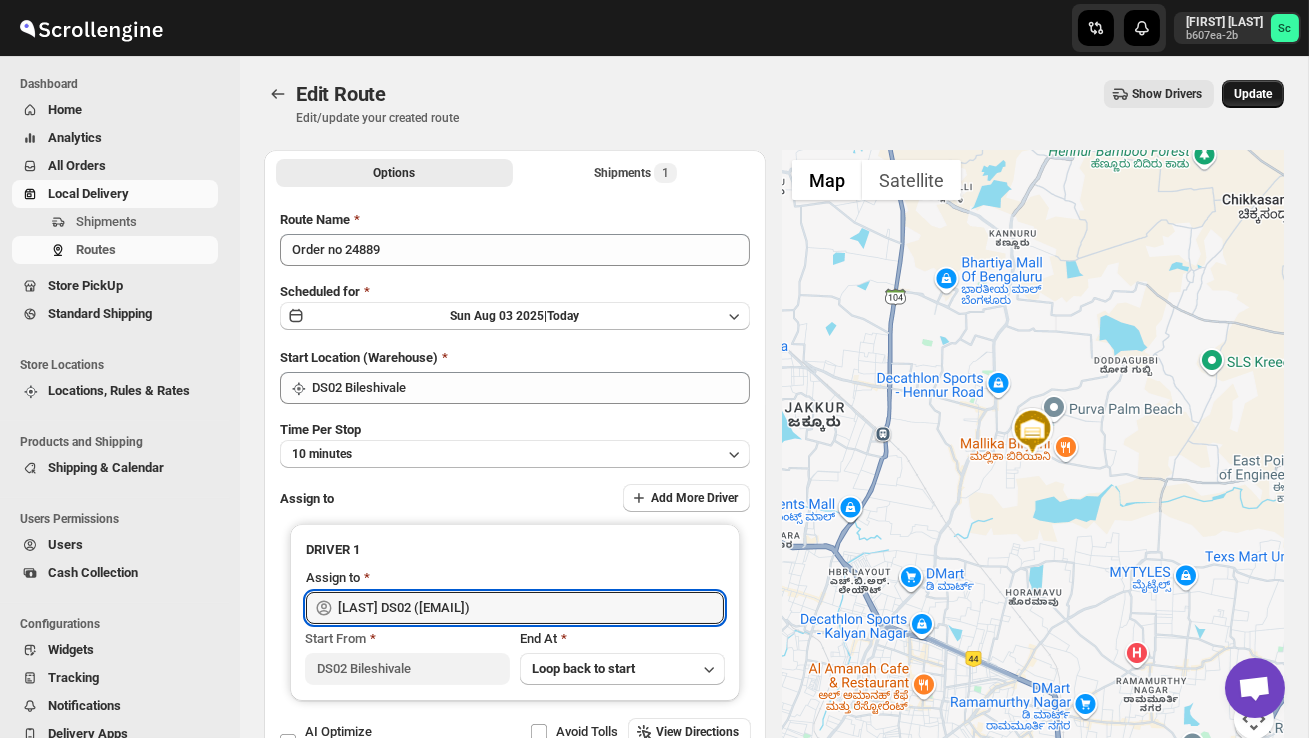 type on "[LAST] DS02 ([EMAIL])" 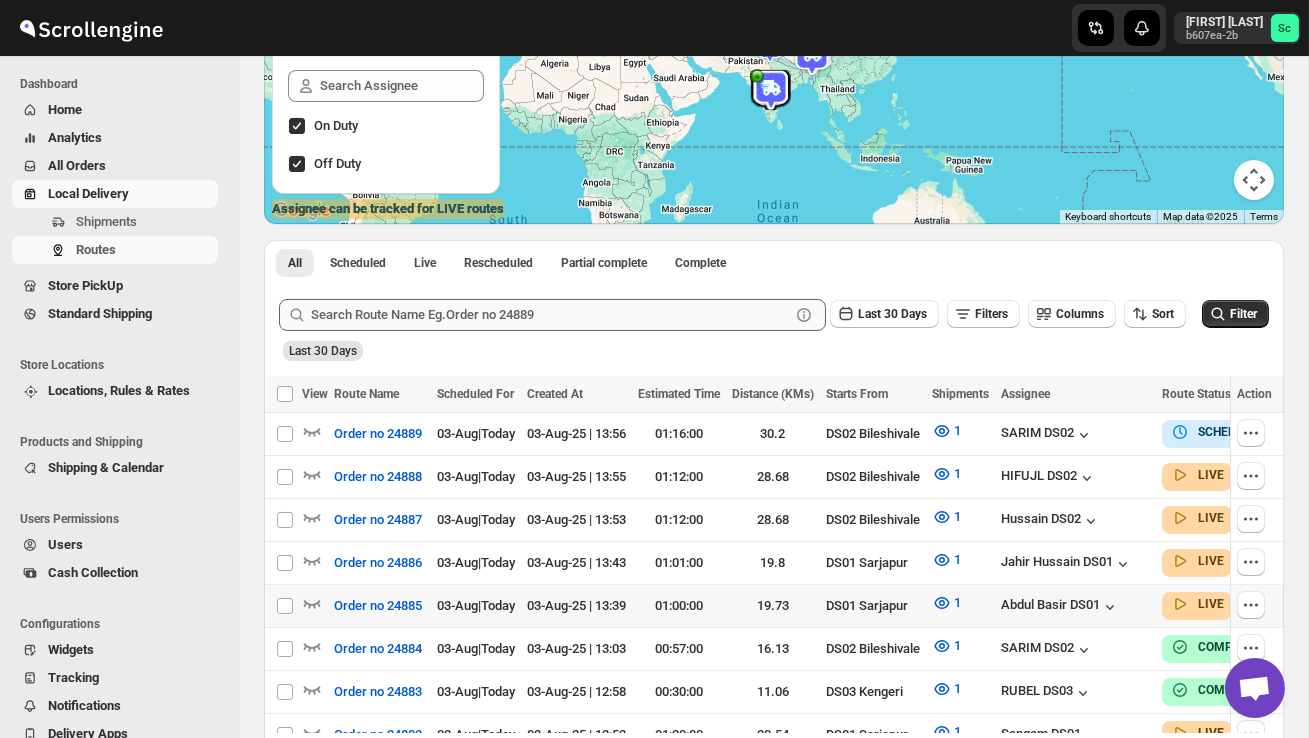 scroll, scrollTop: 306, scrollLeft: 0, axis: vertical 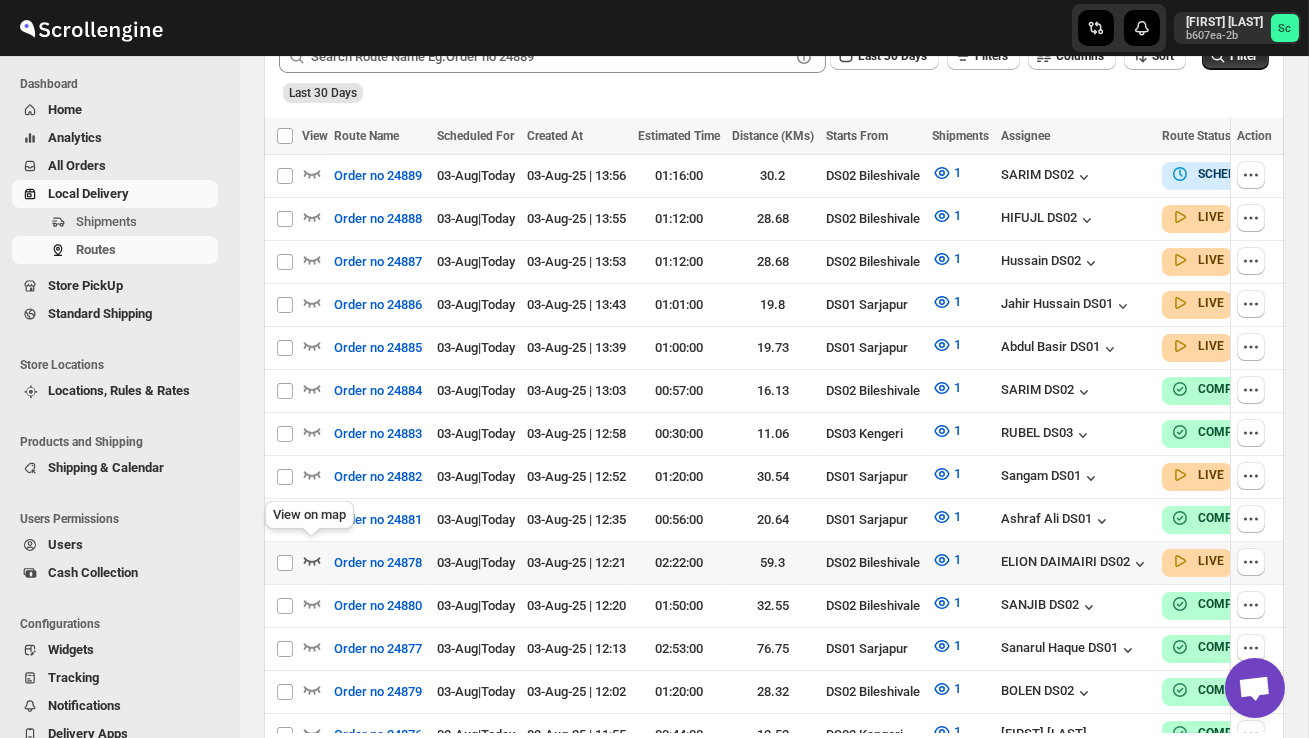 click 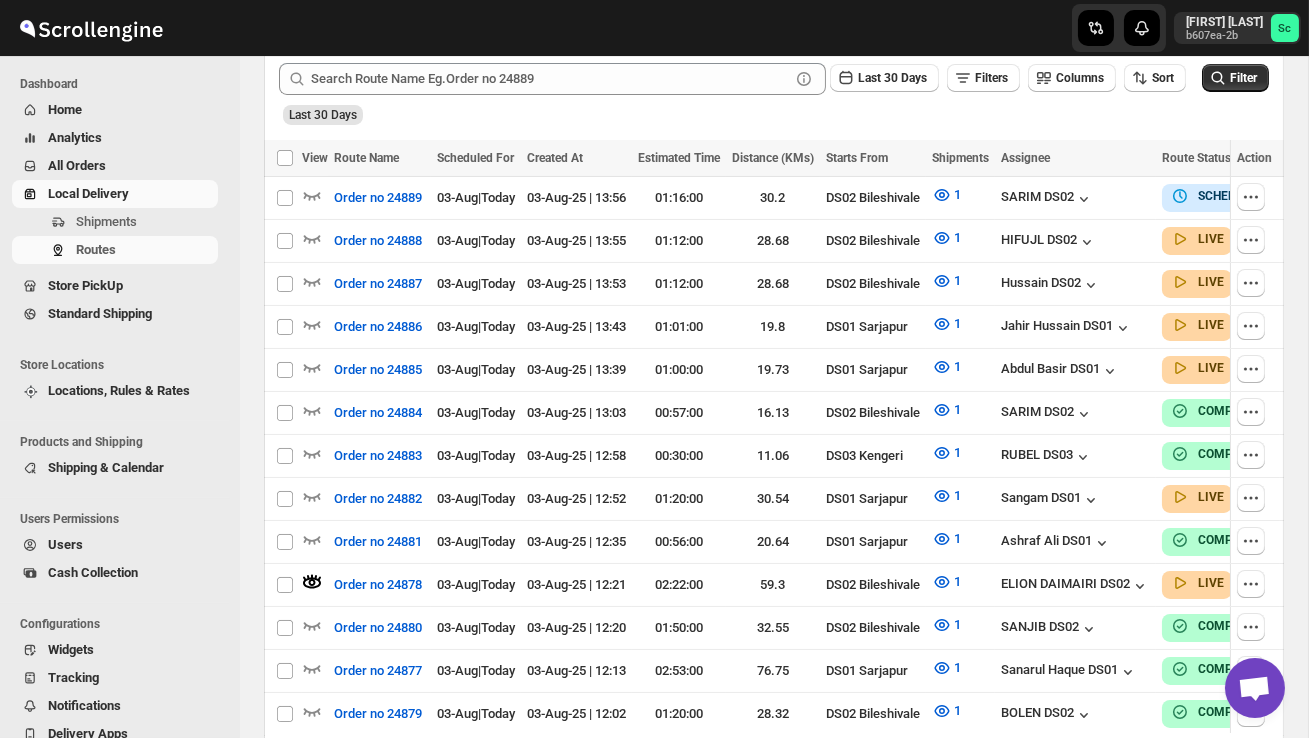 scroll, scrollTop: 0, scrollLeft: 0, axis: both 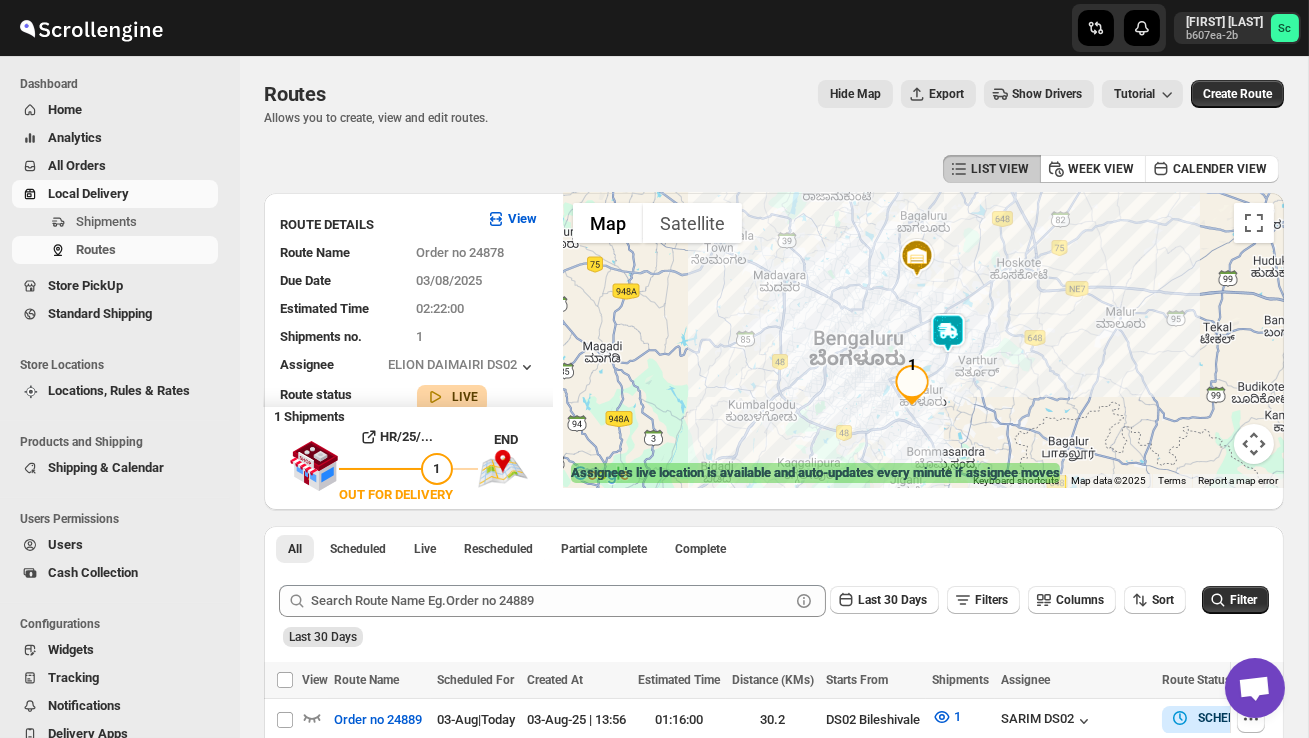 click at bounding box center [948, 333] 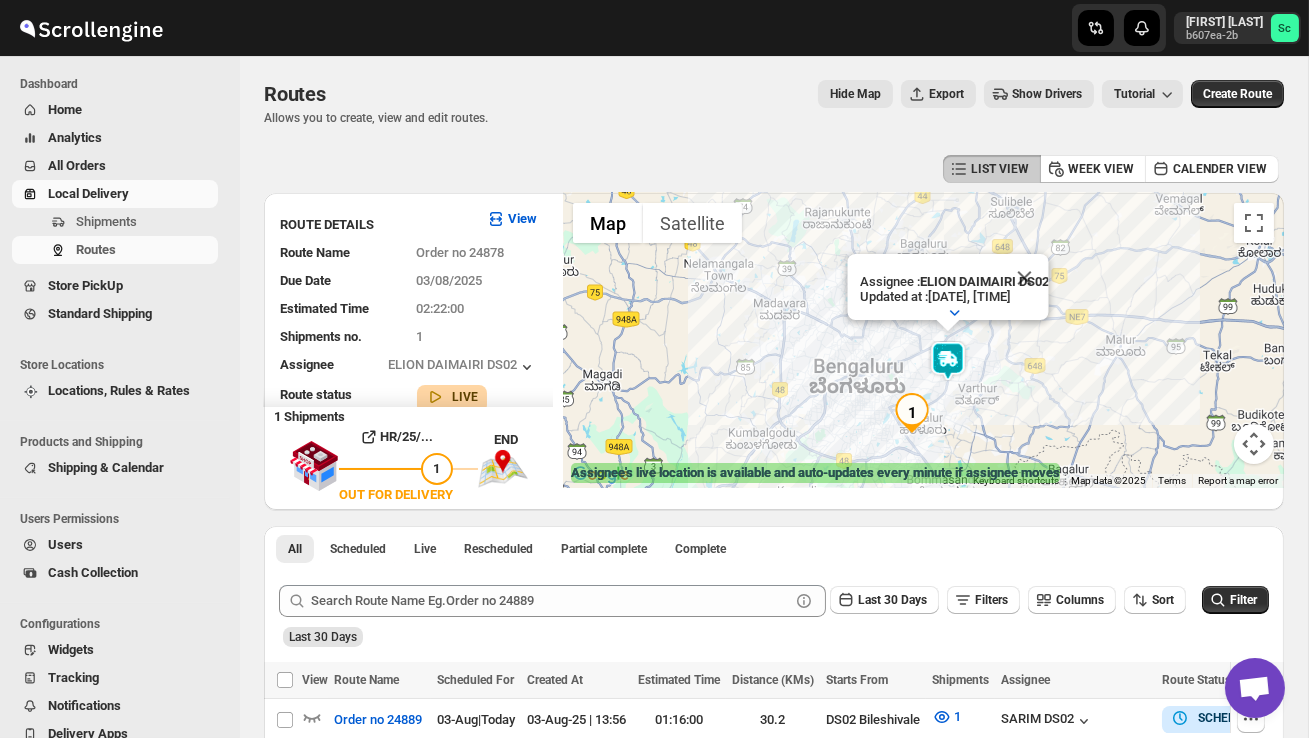 click on "Assignee : [FIRST] [LAST] DS02 Updated at : [DATE], [TIME] Duty mode Enabled Battery percentage 41% Battery optimization Disabled Device type android OS version 12 Device model M2010J19SI App version 16.4" at bounding box center (923, 340) 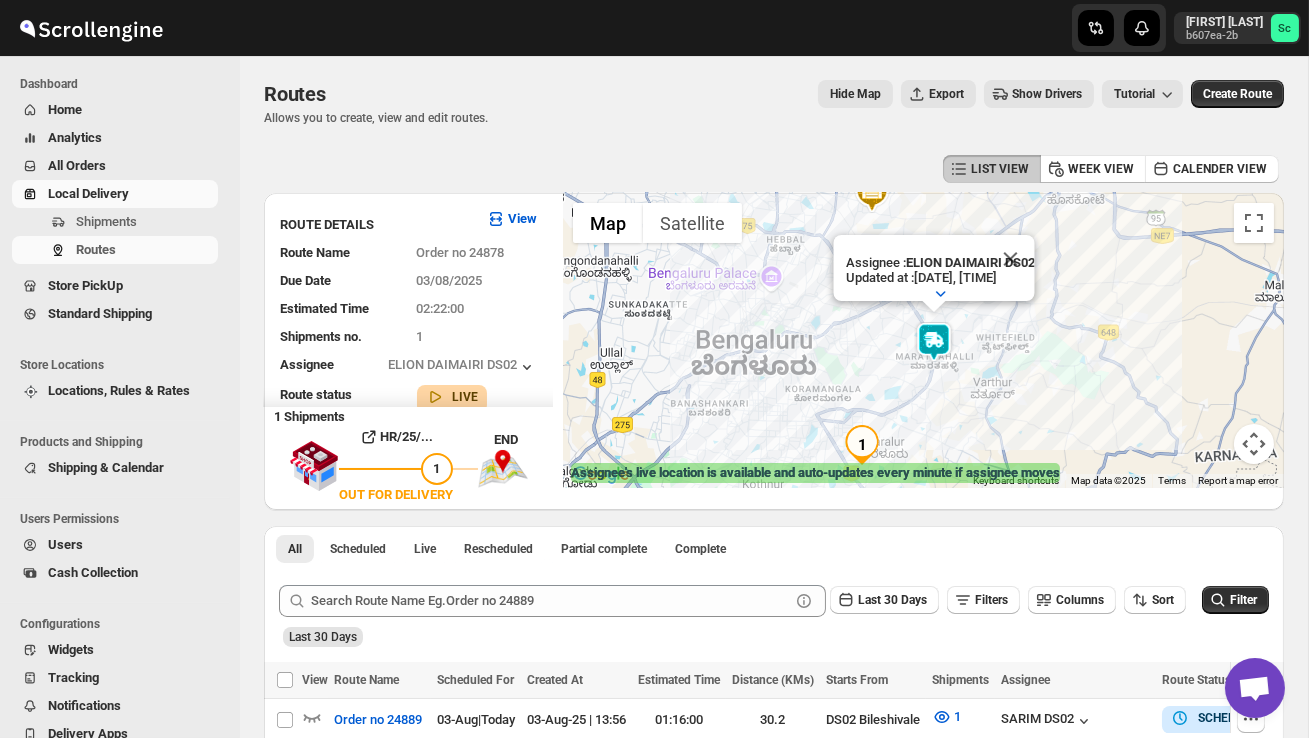 click on "Assignee : [FIRST] [LAST] DS02 Updated at : [DATE], [TIME] Duty mode Enabled Battery percentage 41% Battery optimization Disabled Device type android OS version 12 Device model M2010J19SI App version 16.4" at bounding box center [923, 340] 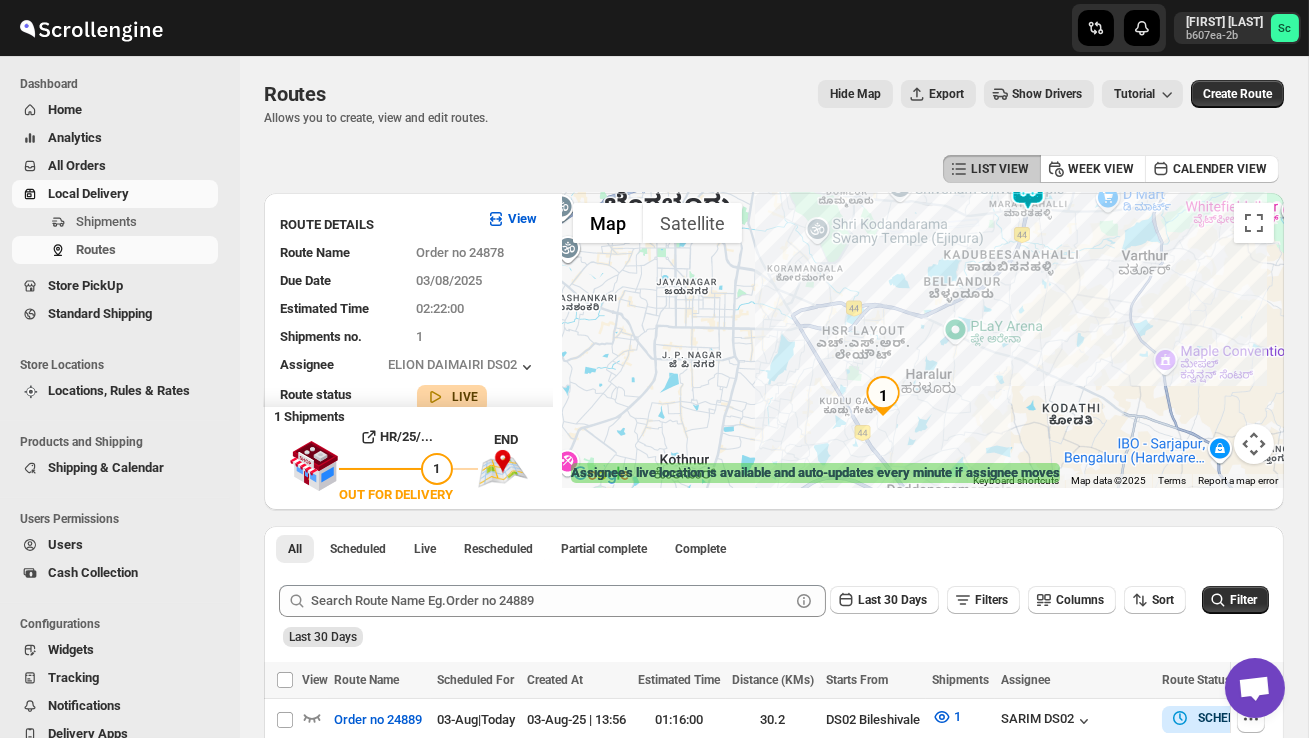drag, startPoint x: 931, startPoint y: 434, endPoint x: 1016, endPoint y: 353, distance: 117.413795 